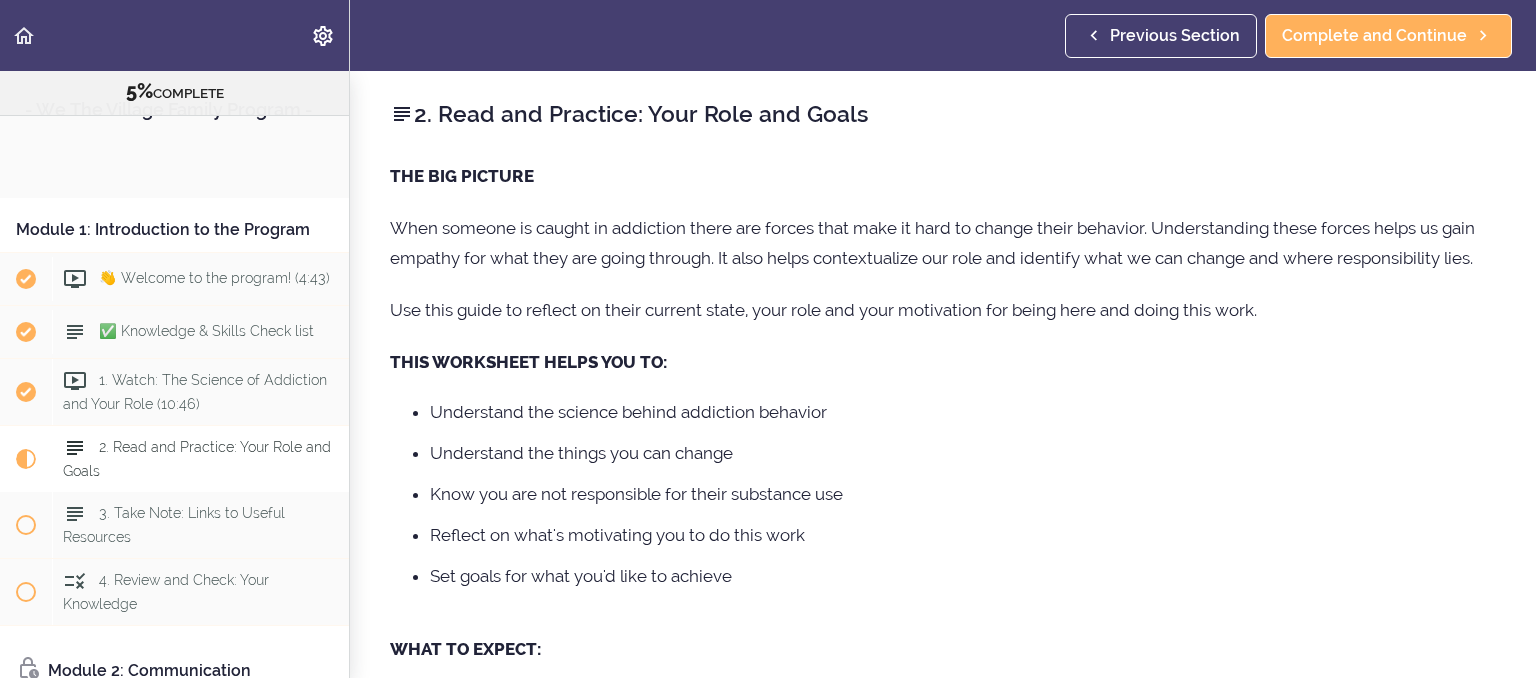 scroll, scrollTop: 0, scrollLeft: 0, axis: both 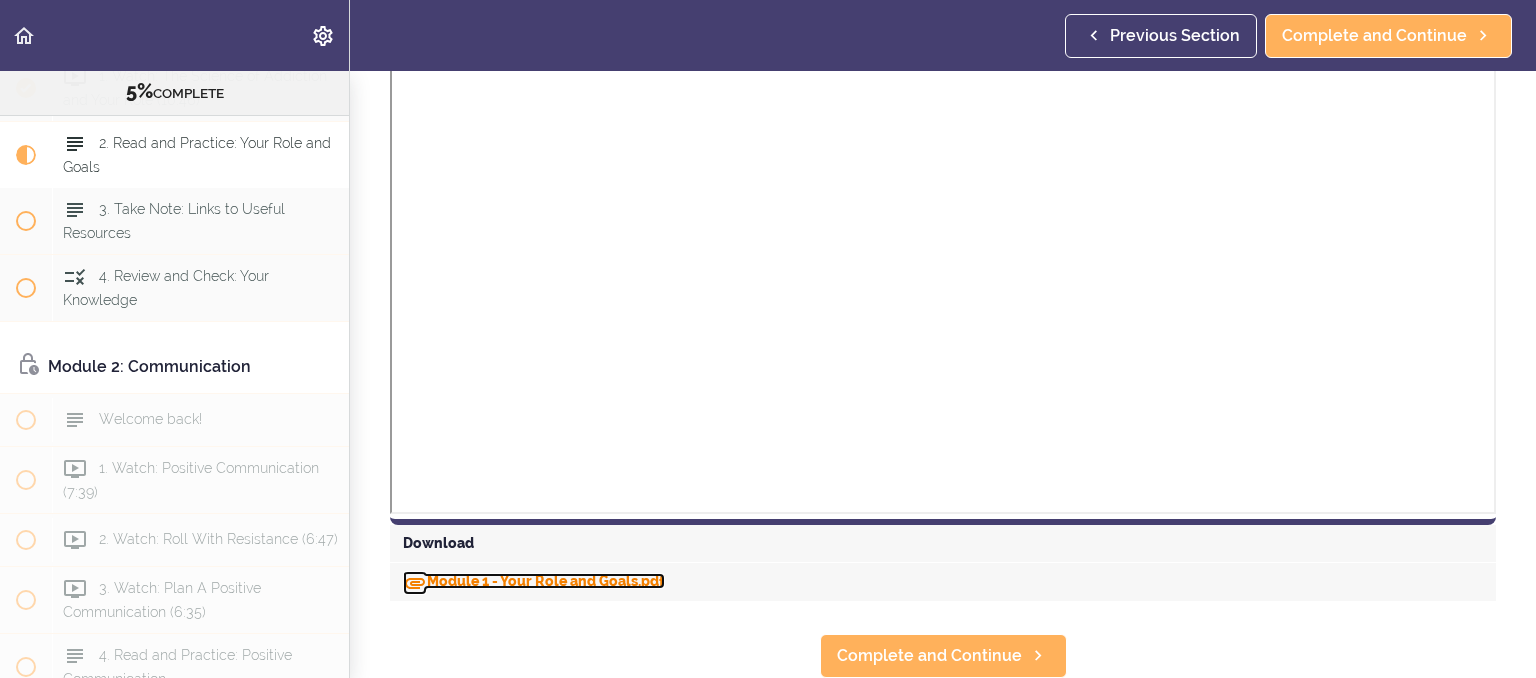 click on "Module 1 - Your Role and Goals.pdf" at bounding box center [534, 581] 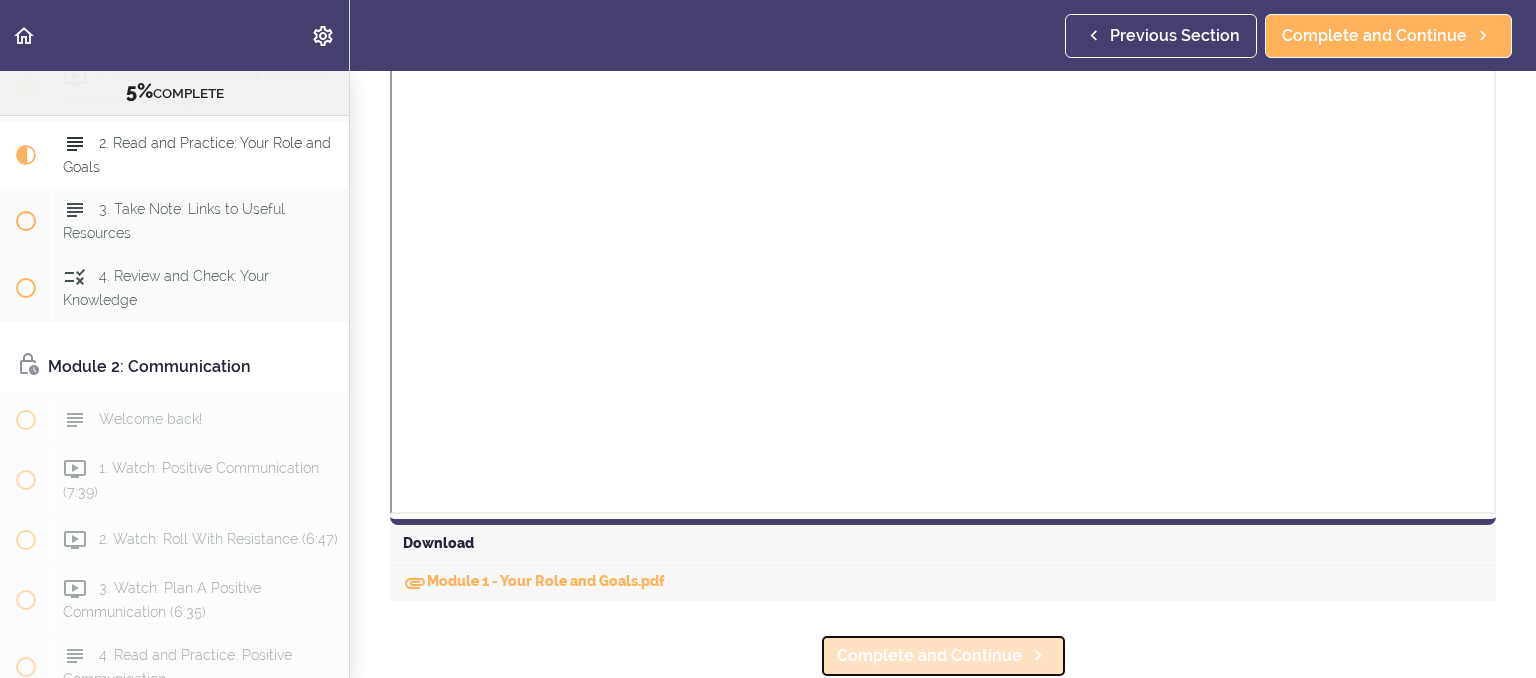click 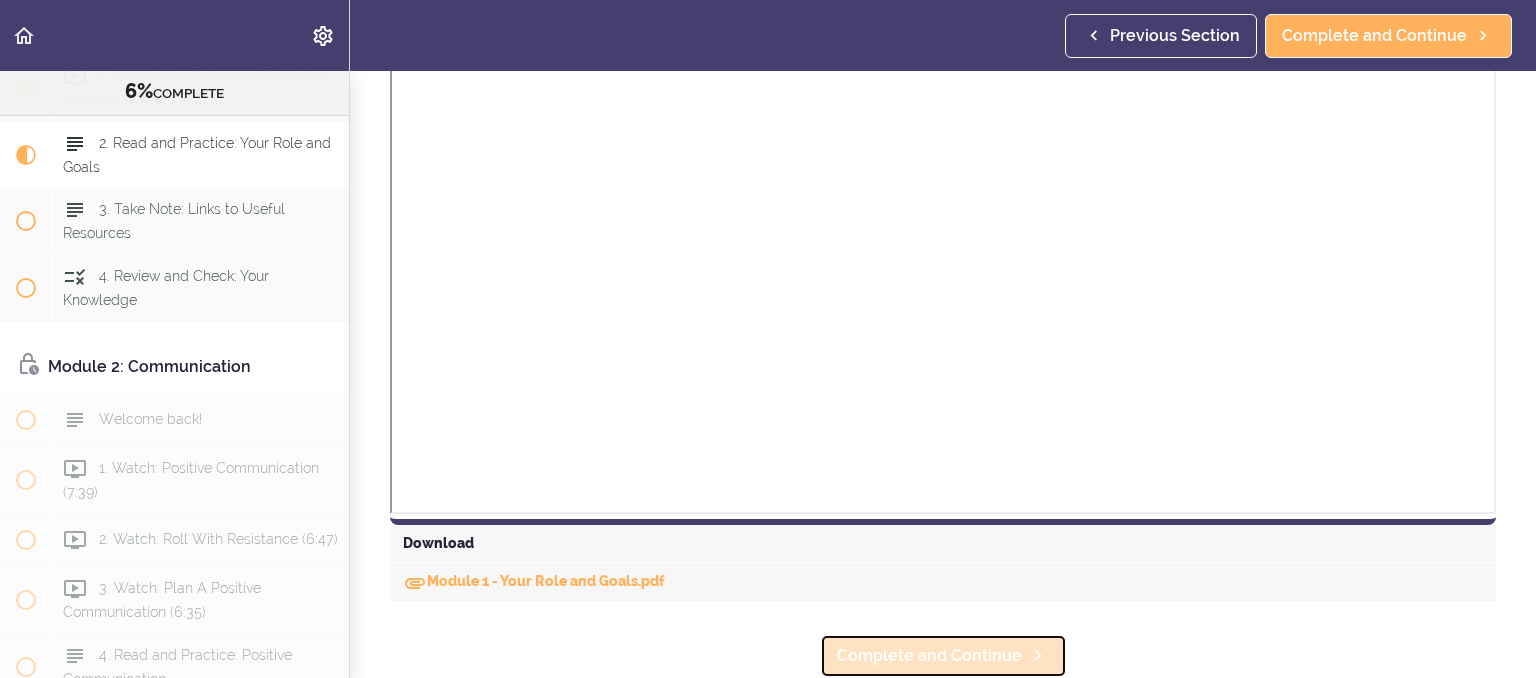 scroll, scrollTop: 0, scrollLeft: 0, axis: both 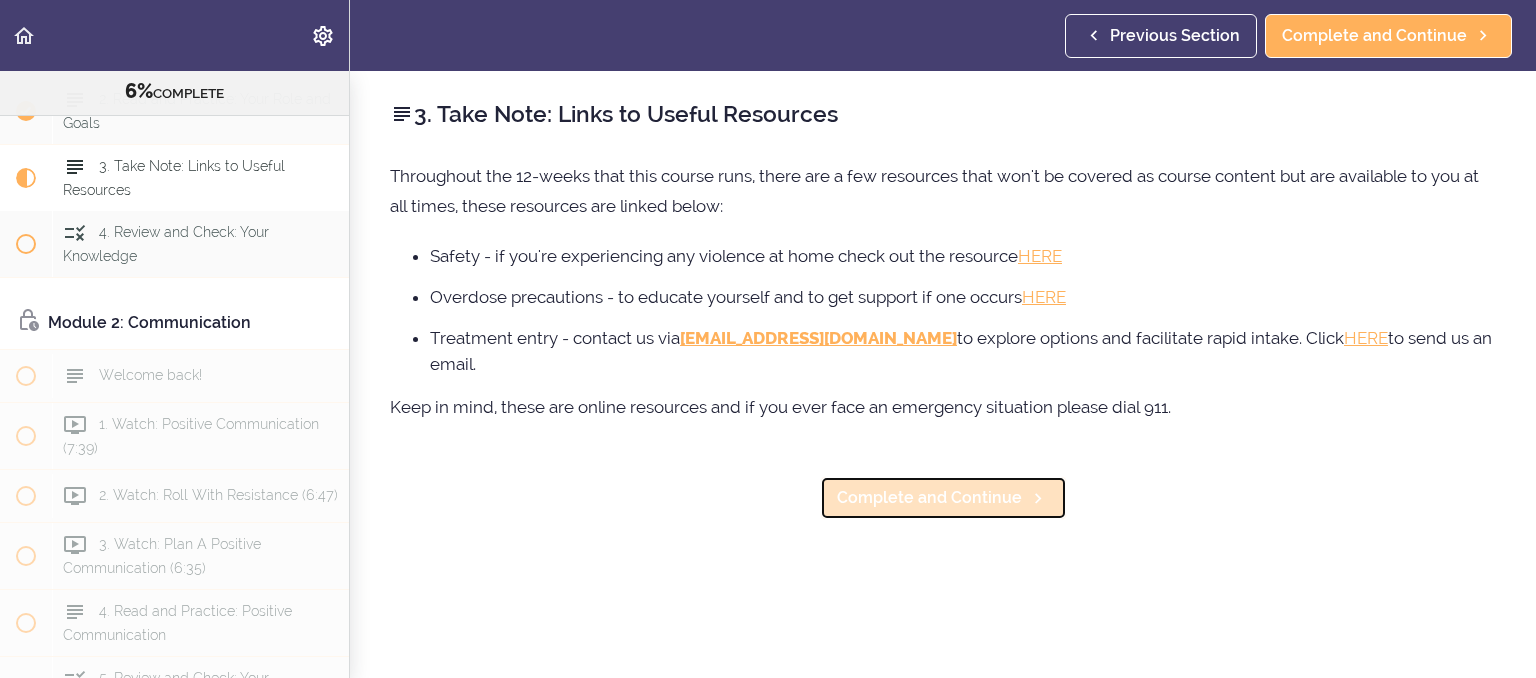 click on "Complete and Continue" at bounding box center [929, 498] 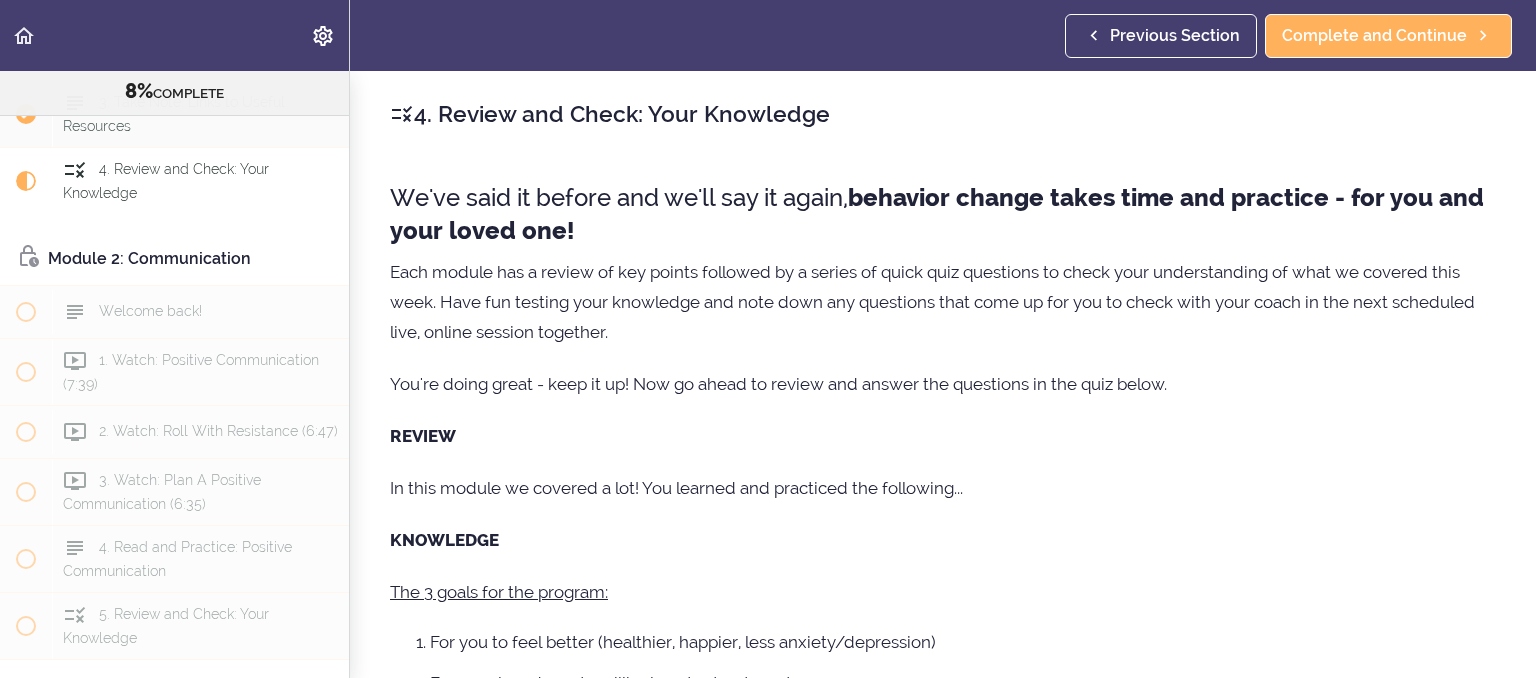 scroll, scrollTop: 416, scrollLeft: 0, axis: vertical 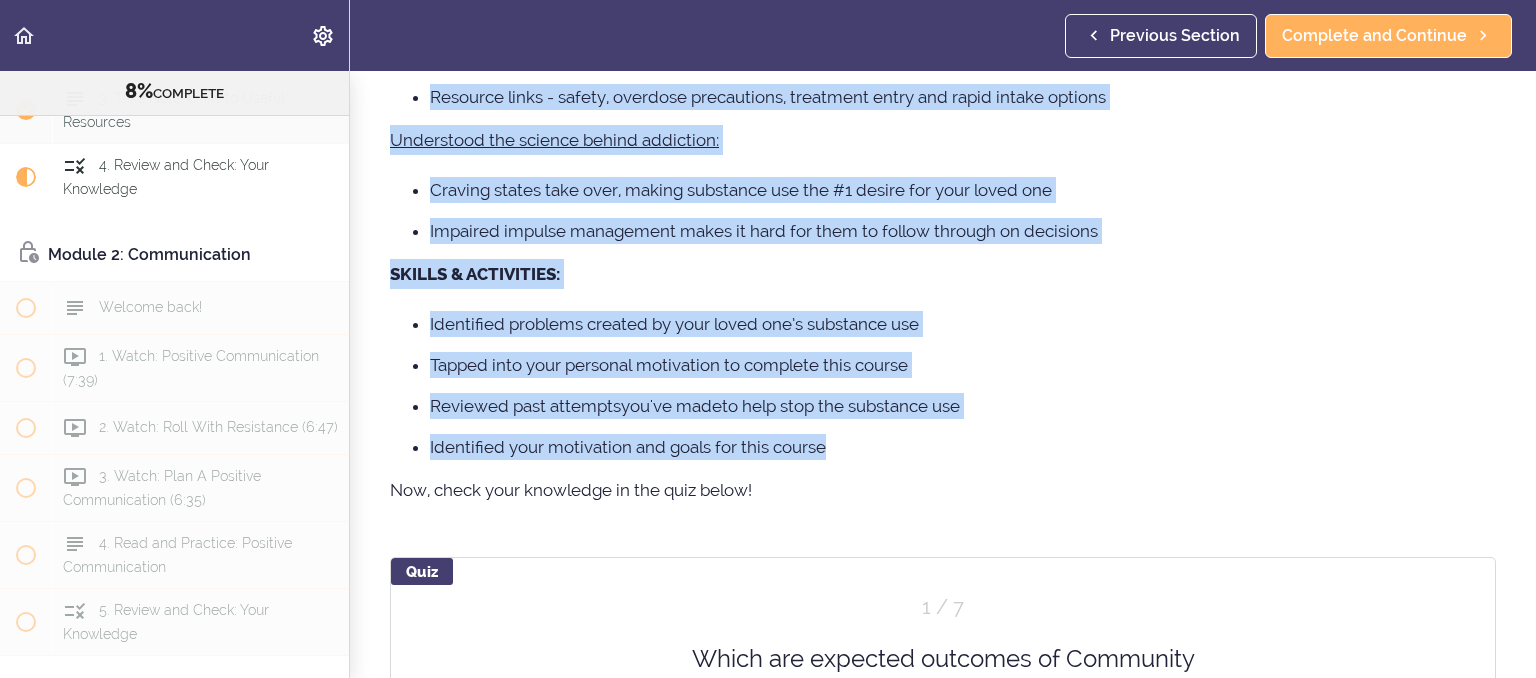 drag, startPoint x: 383, startPoint y: 283, endPoint x: 827, endPoint y: 466, distance: 480.2343 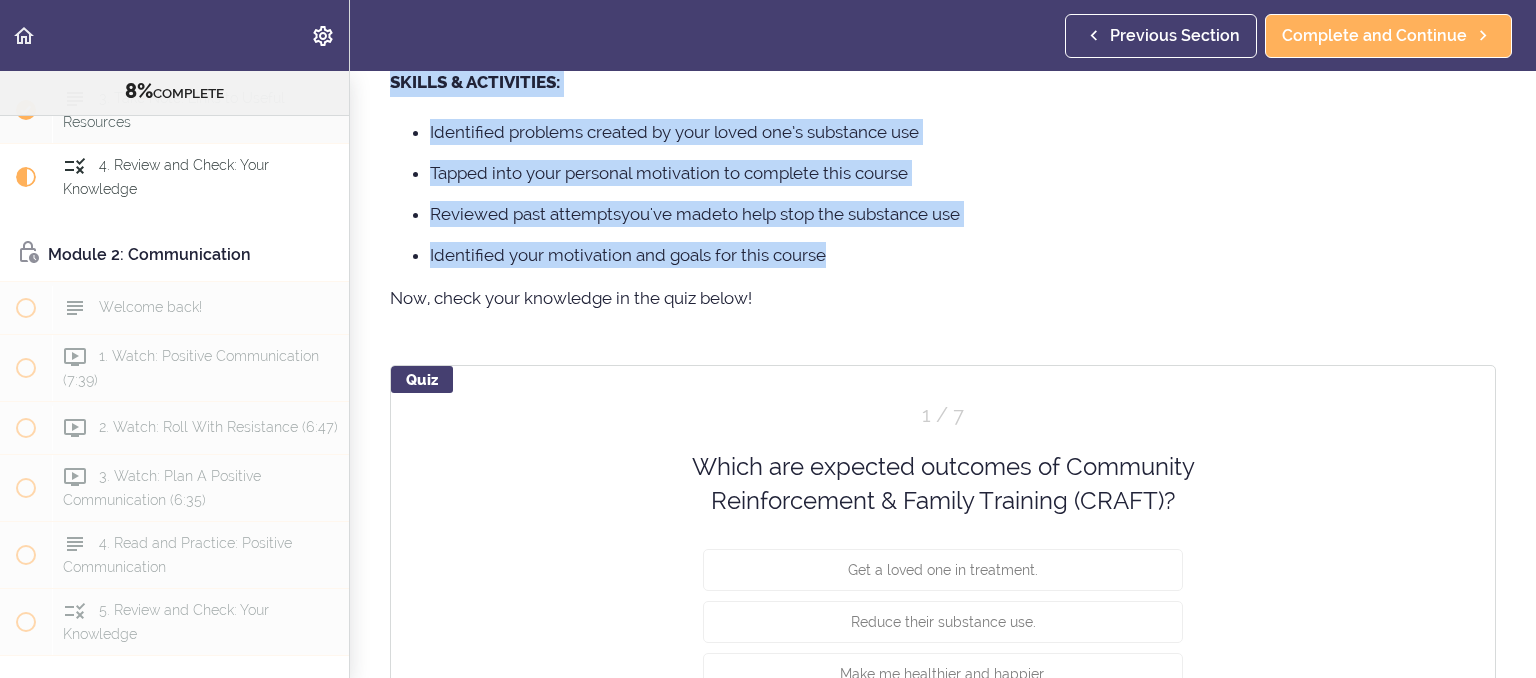 scroll, scrollTop: 1481, scrollLeft: 0, axis: vertical 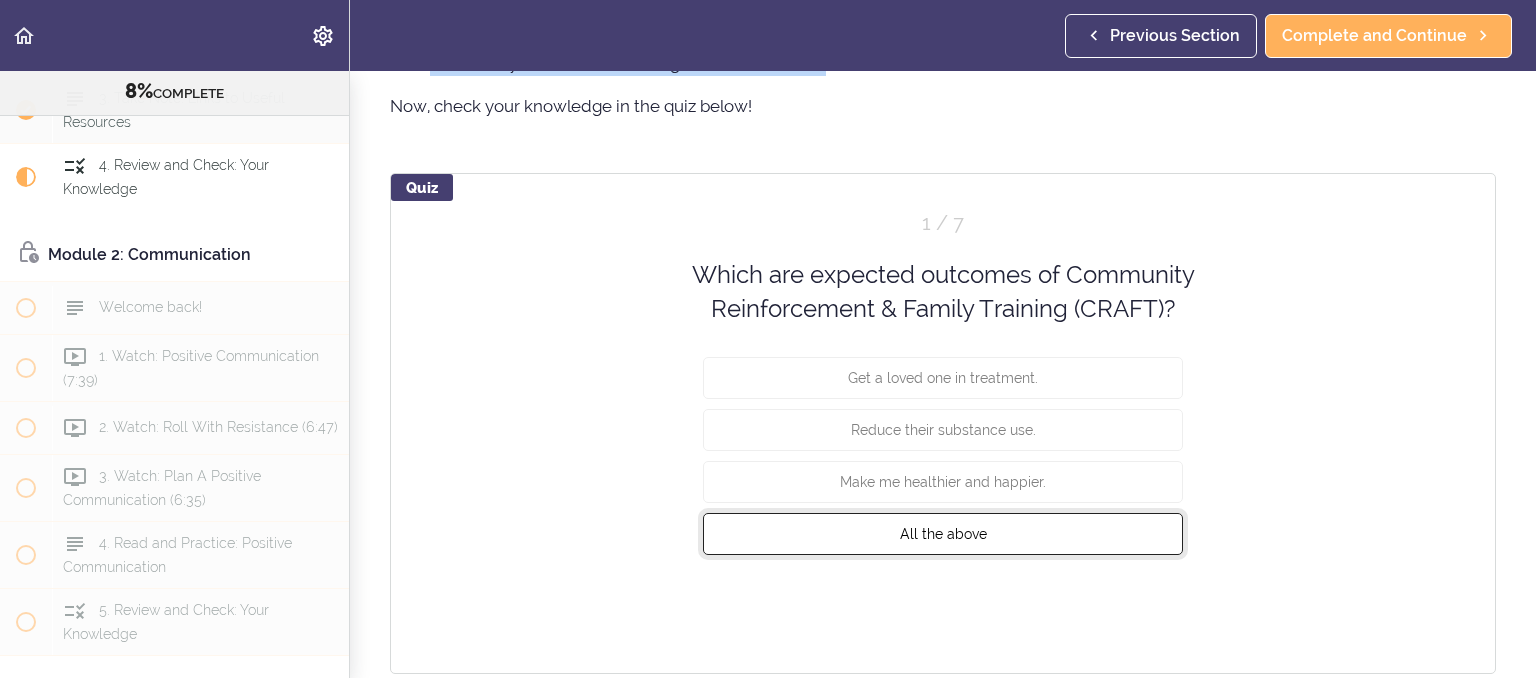 click on "All the above" at bounding box center [943, 533] 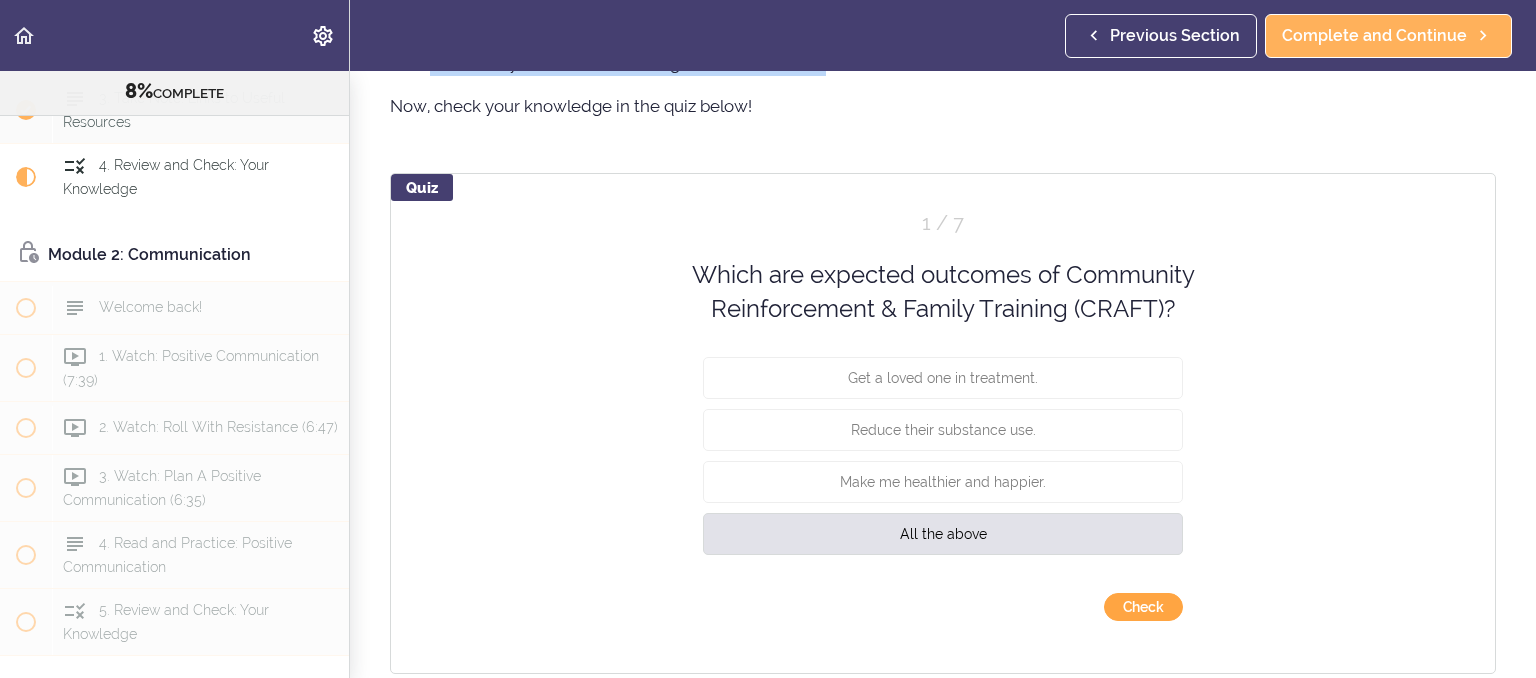 click on "Check" at bounding box center (1143, 607) 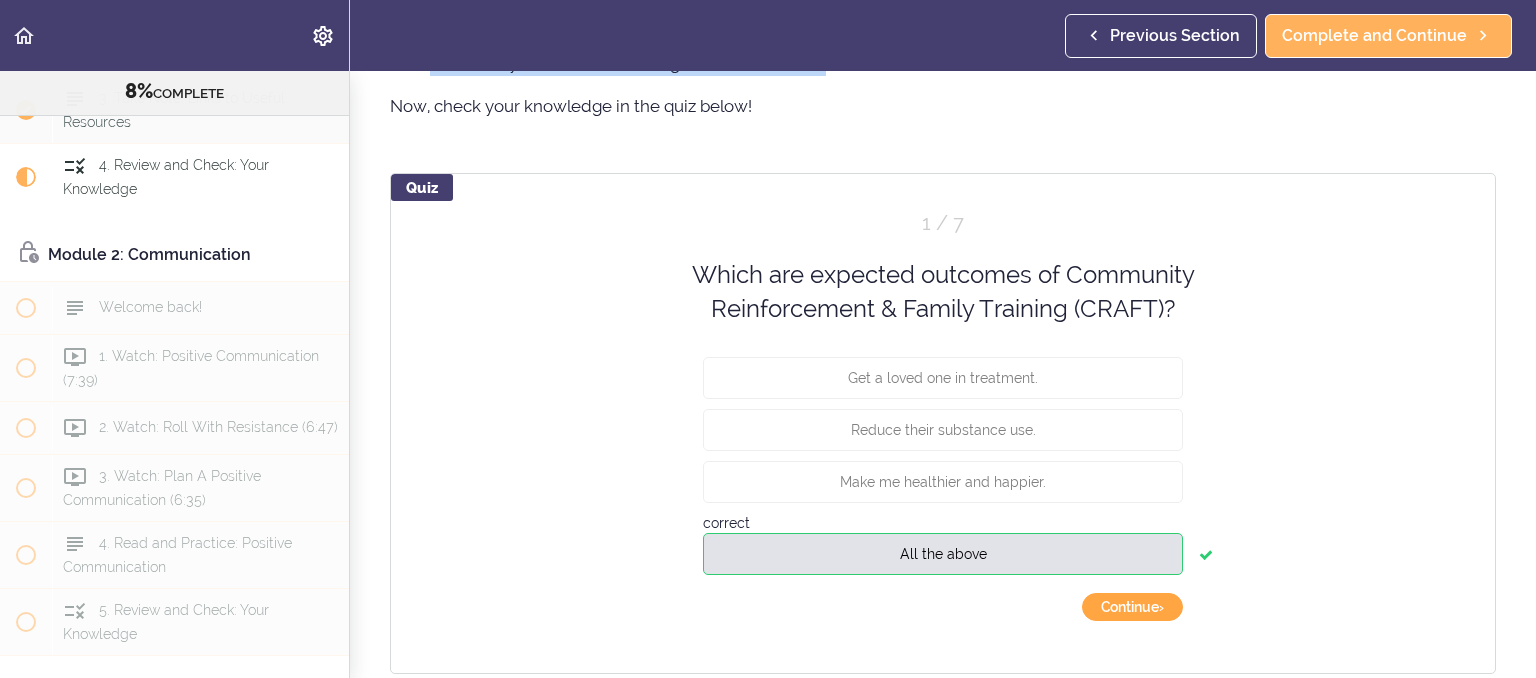 click on "Continue  ›" at bounding box center [1132, 607] 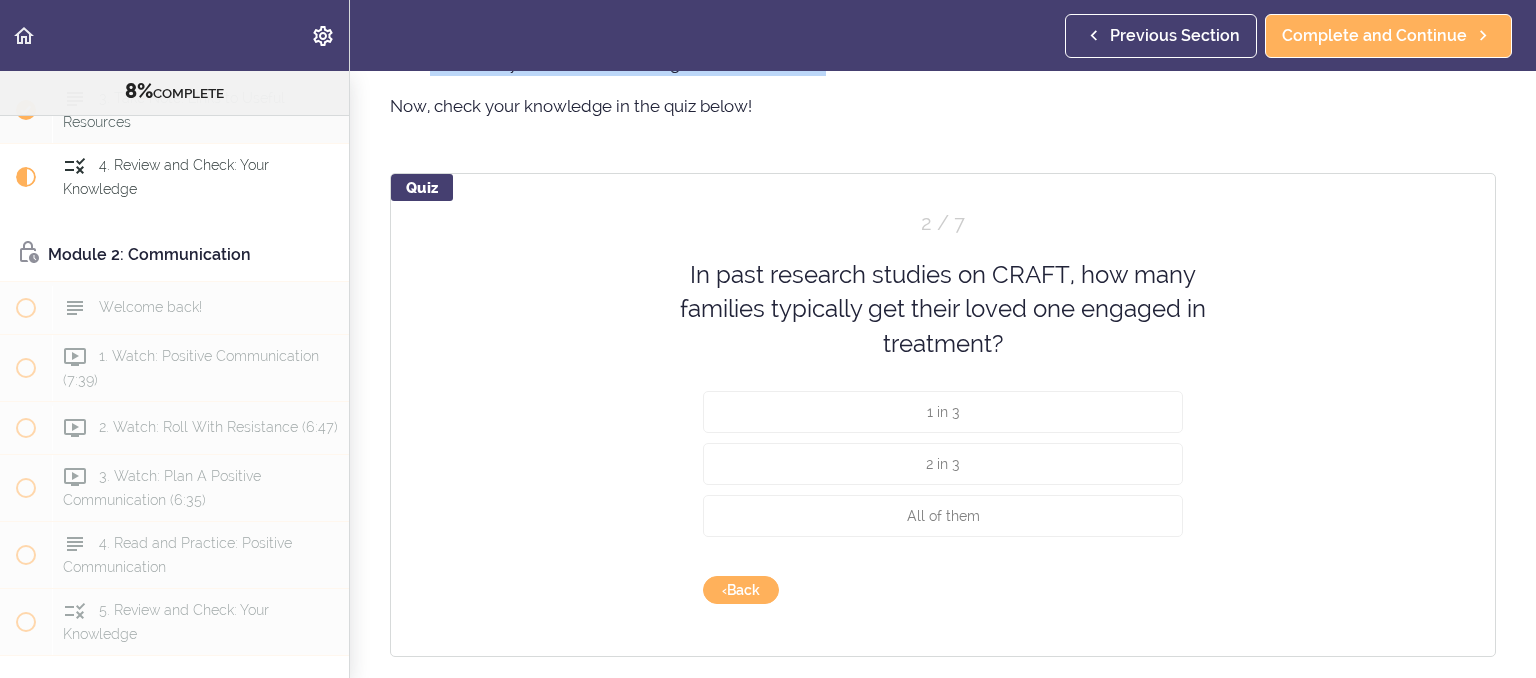 scroll, scrollTop: 1637, scrollLeft: 0, axis: vertical 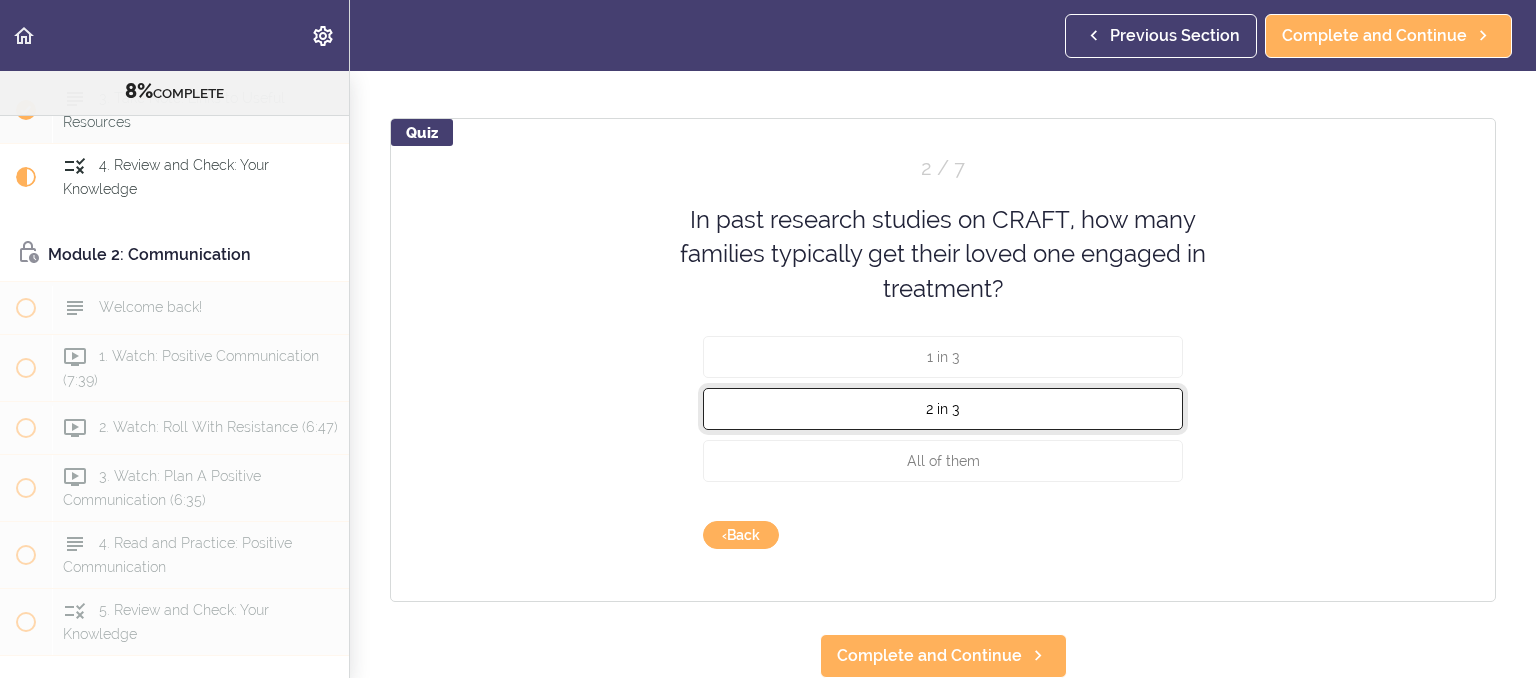 click on "2 in 3" at bounding box center [943, 409] 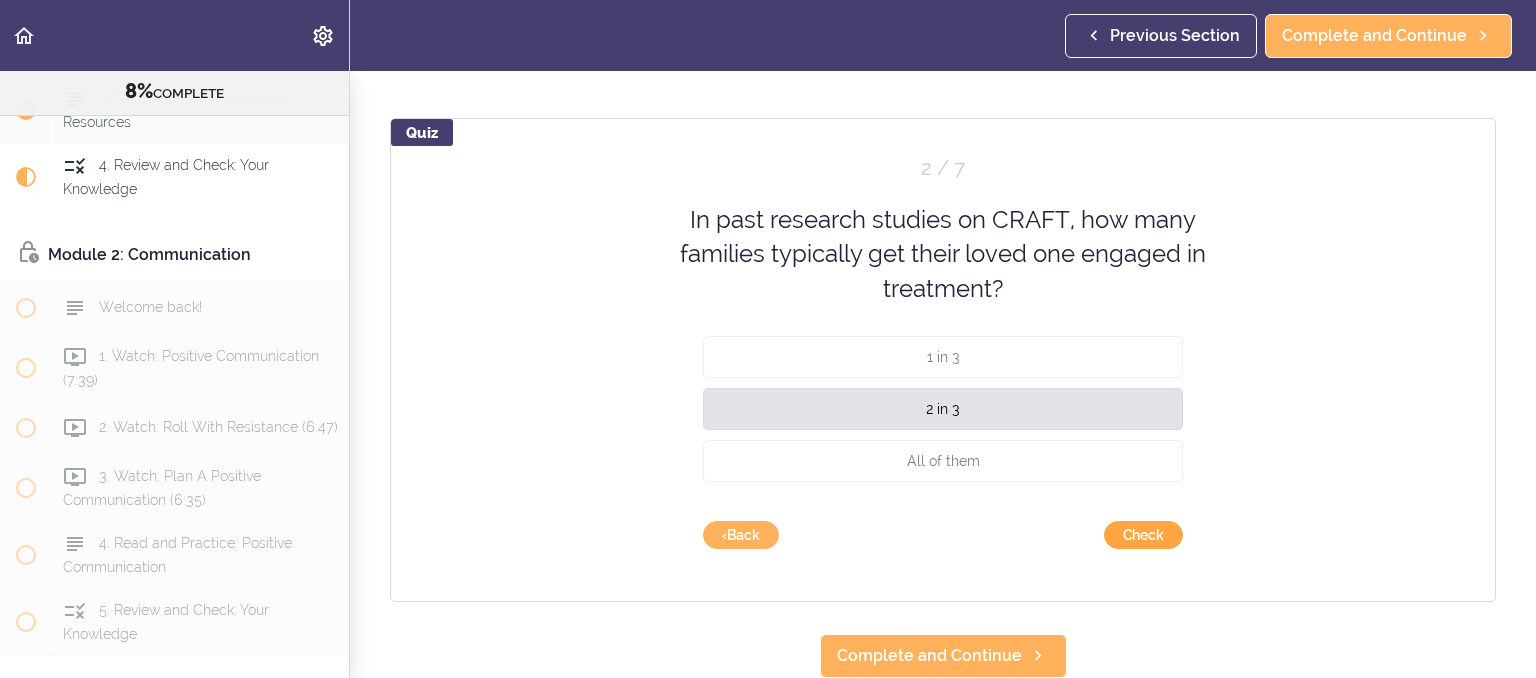 click on "Check" at bounding box center (1143, 535) 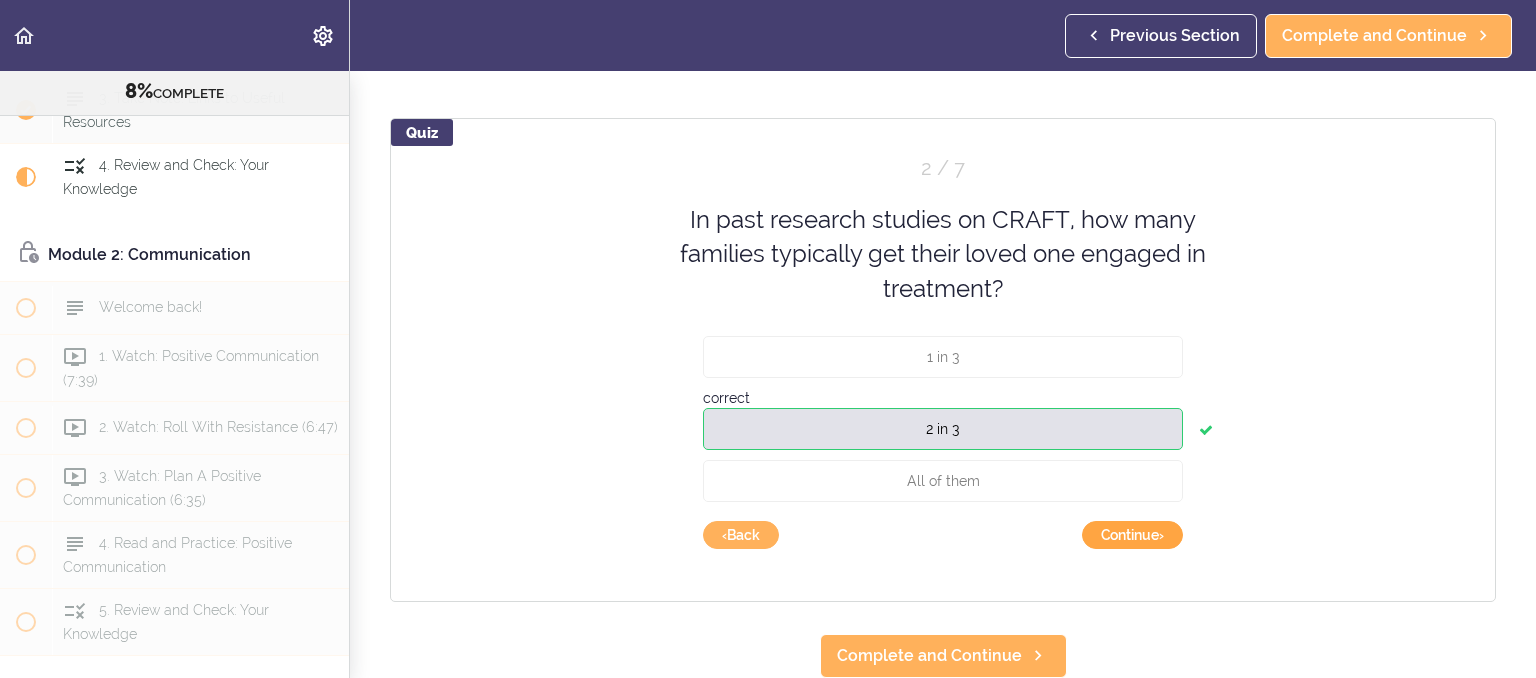 click on "Continue  ›" at bounding box center (1132, 535) 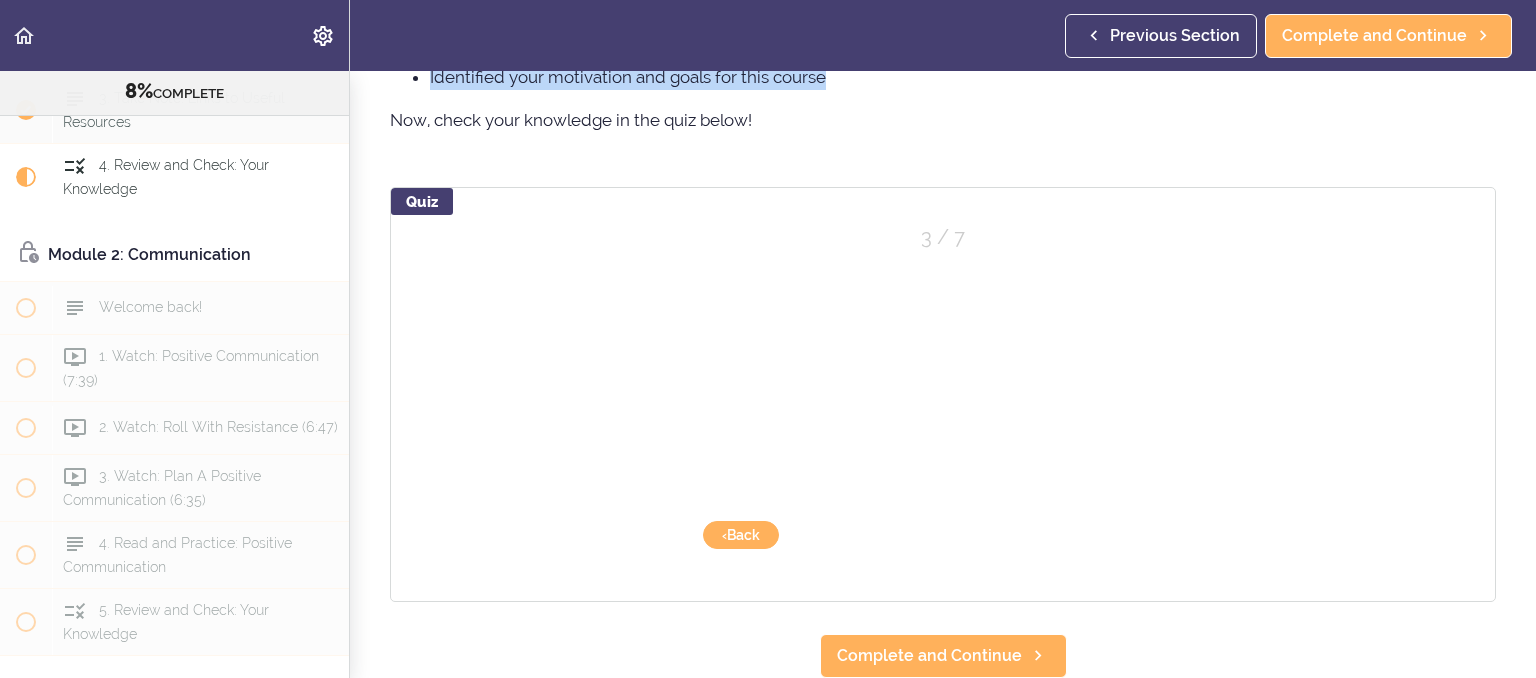 scroll, scrollTop: 1568, scrollLeft: 0, axis: vertical 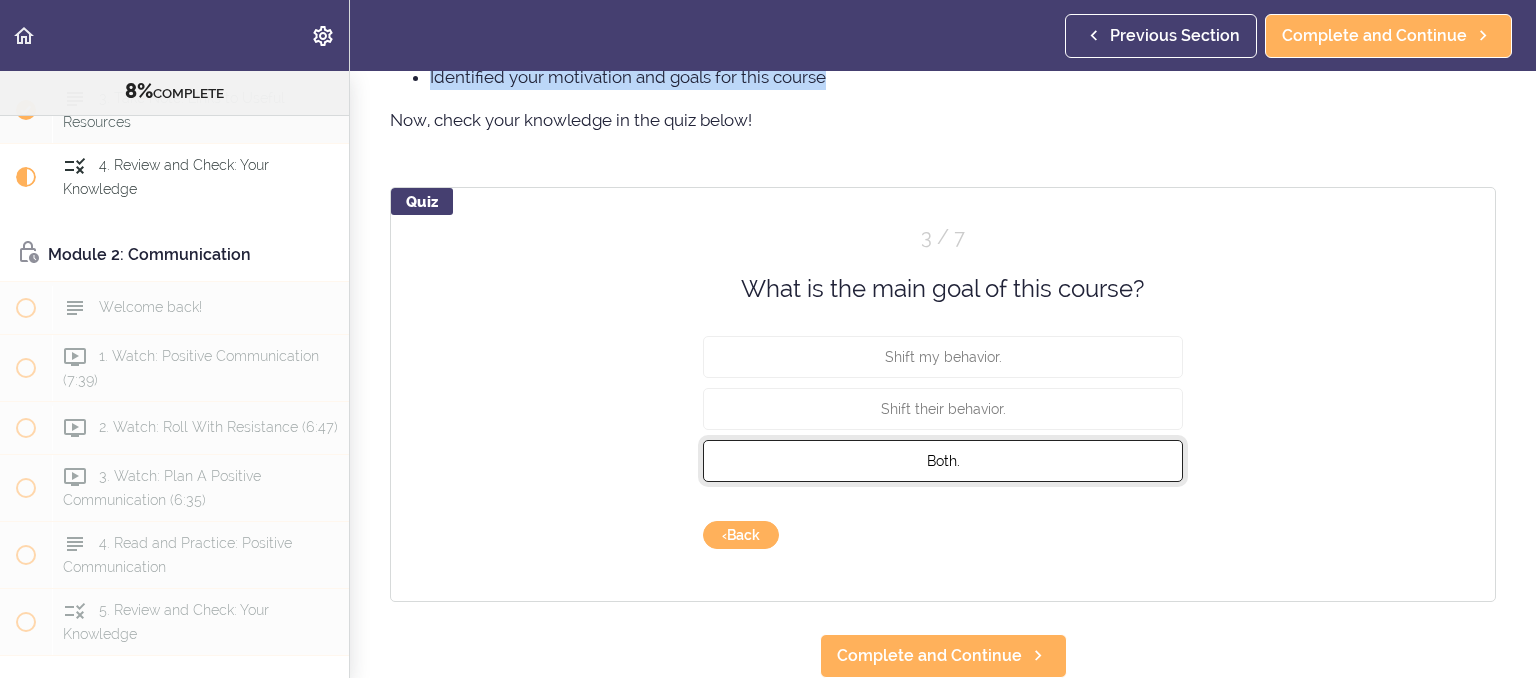 click on "Both." at bounding box center (943, 461) 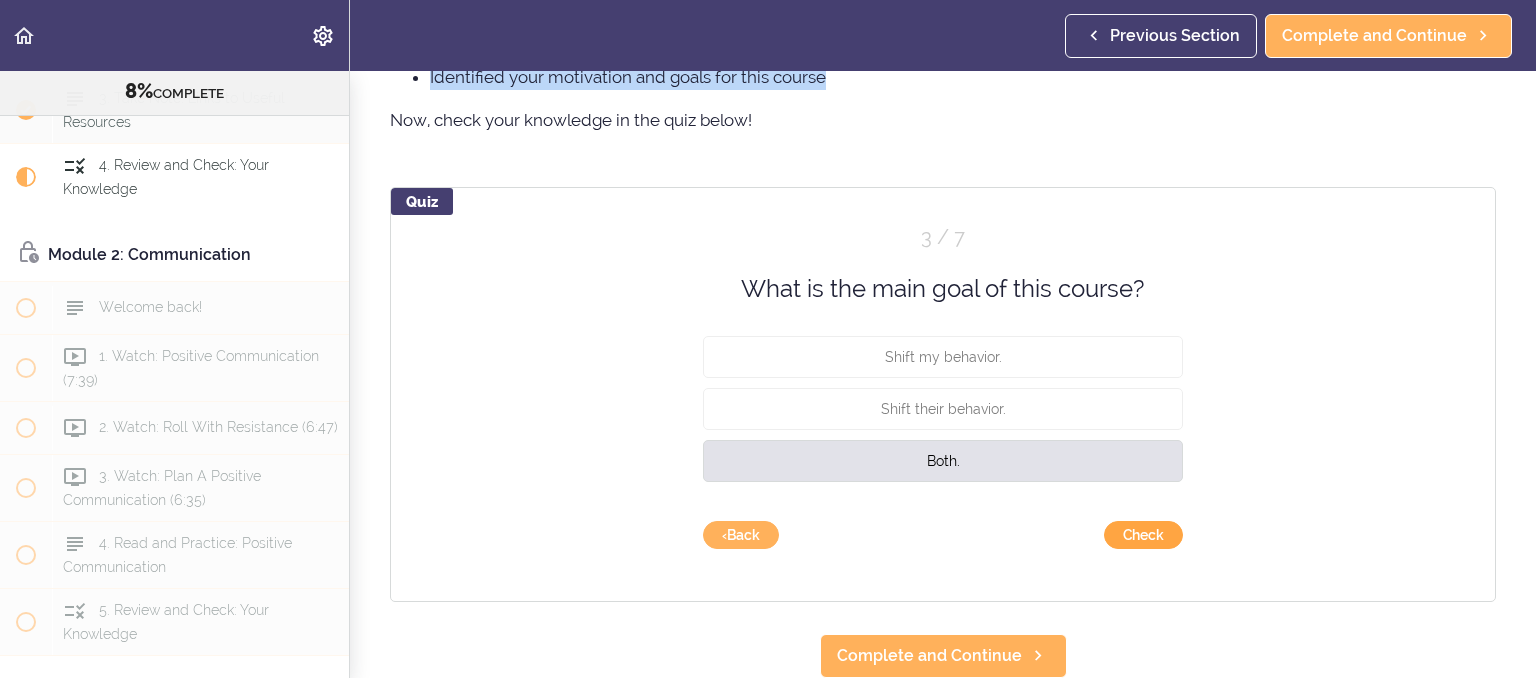 click on "Check" at bounding box center (1143, 535) 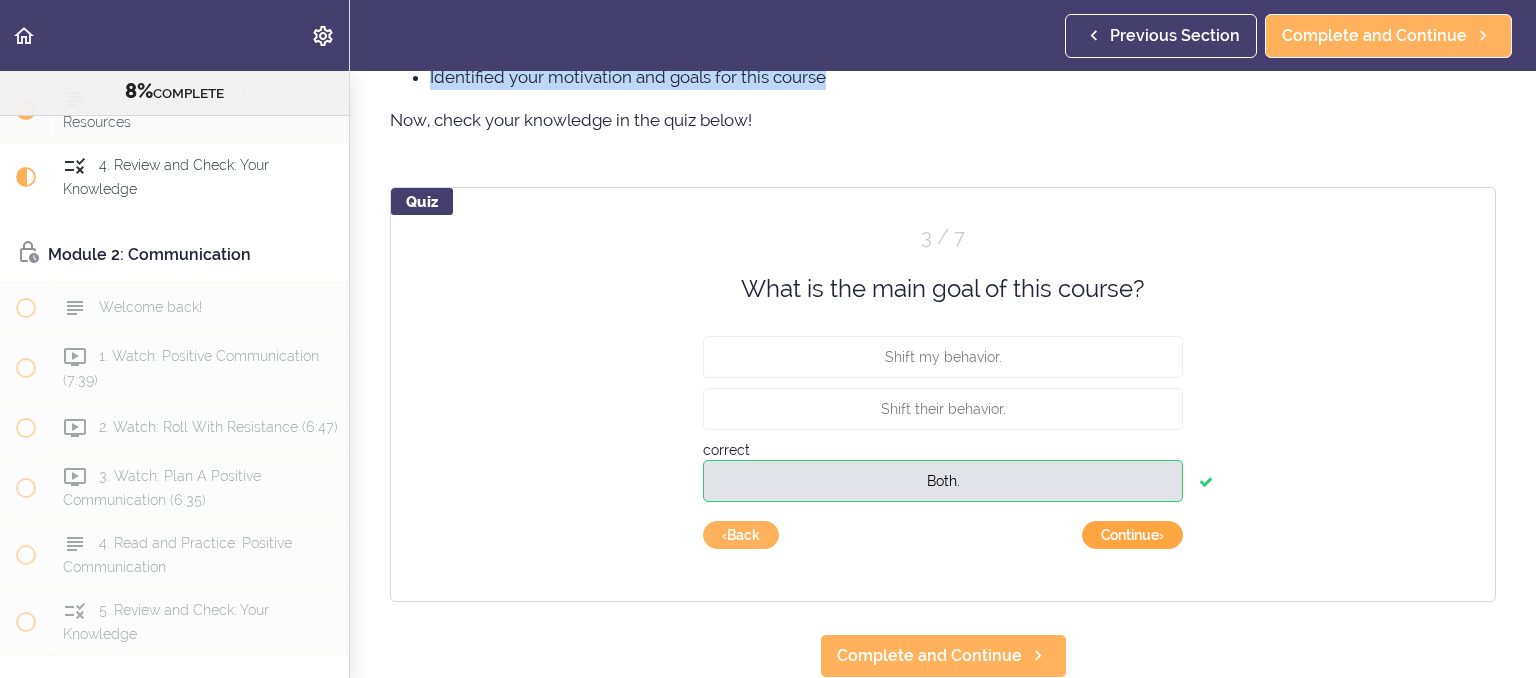 click on "Continue  ›" at bounding box center (1132, 535) 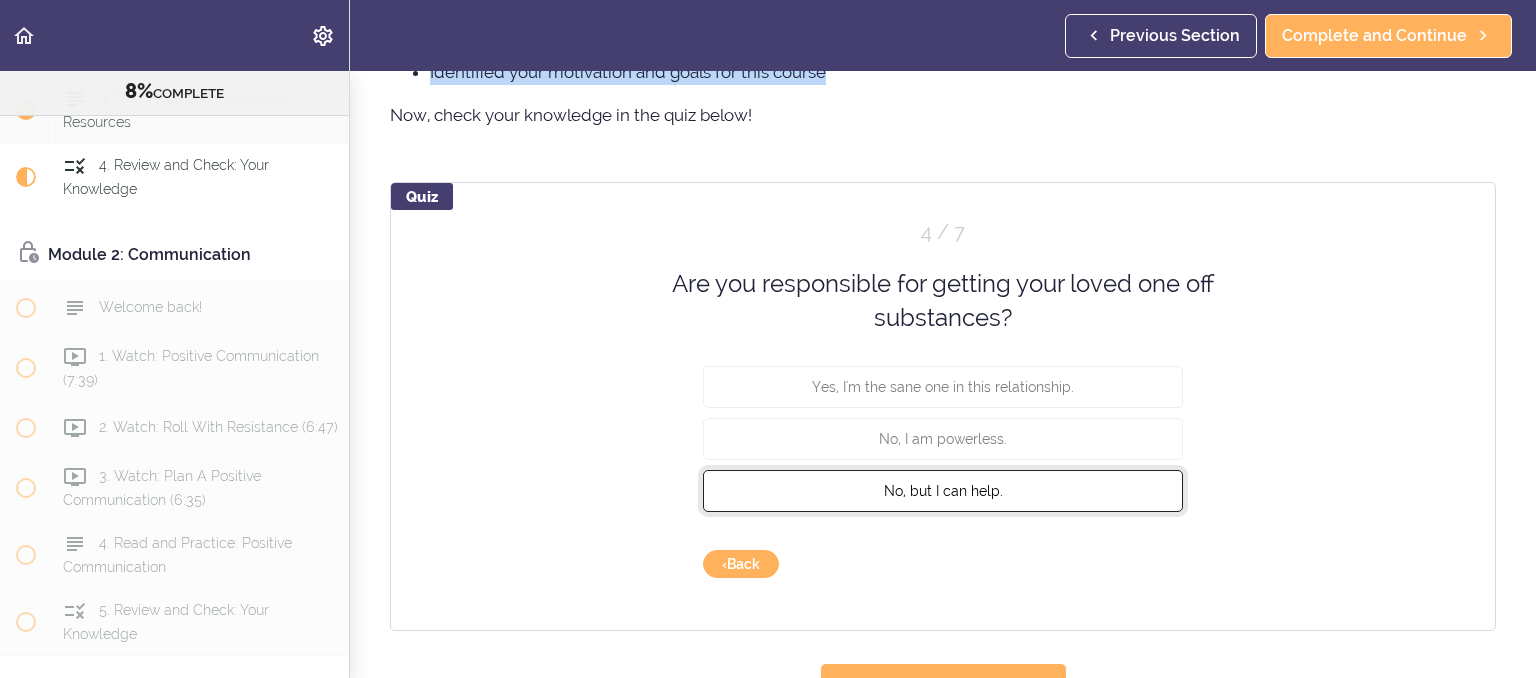 click on "No, but I can help." at bounding box center [943, 490] 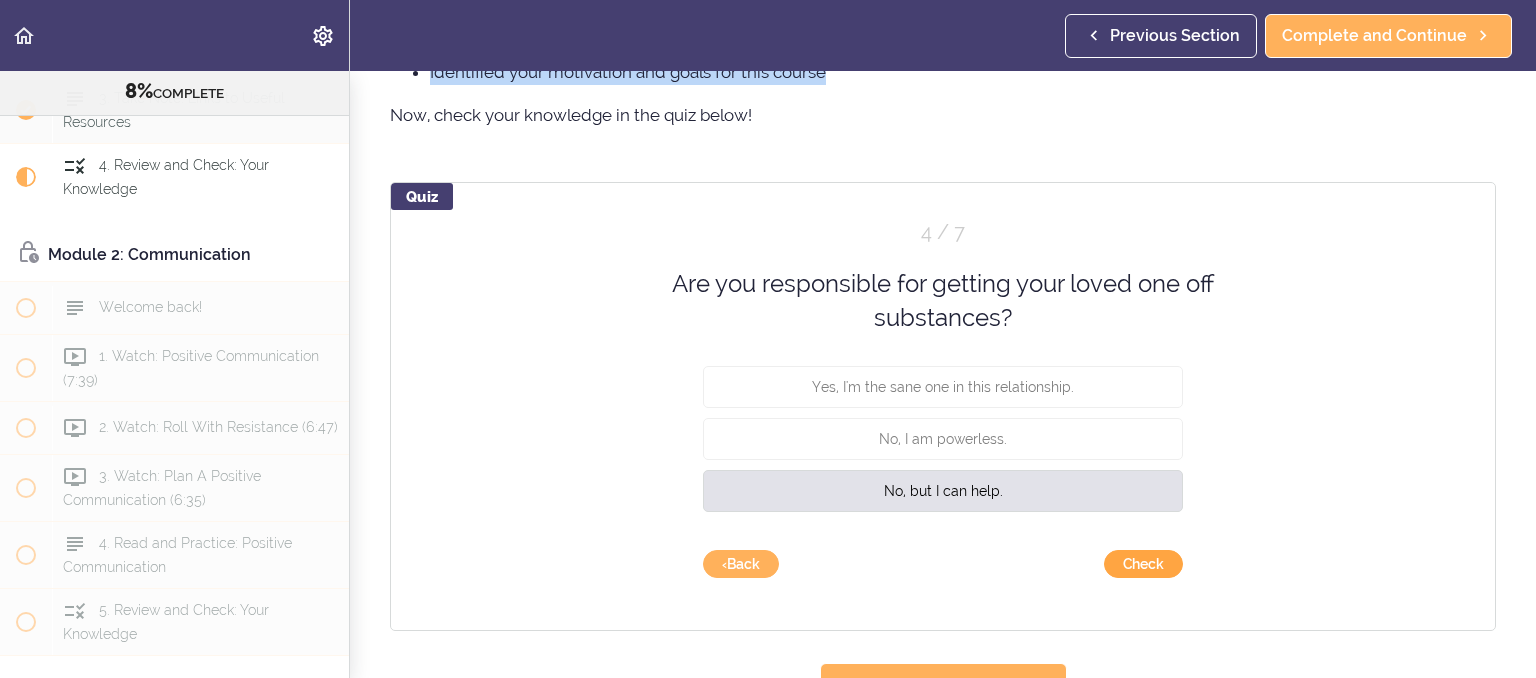 click on "Check" at bounding box center [1143, 564] 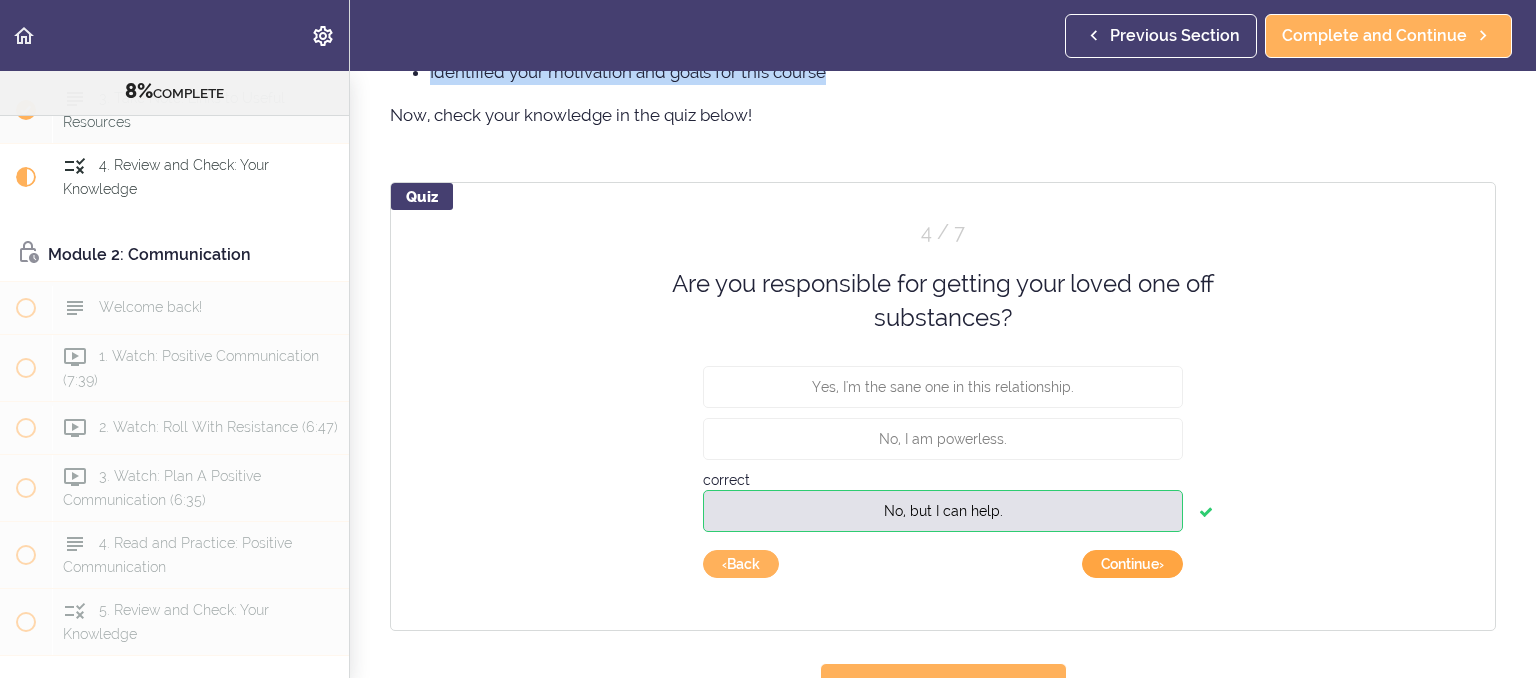 click on "Continue  ›" at bounding box center [1132, 564] 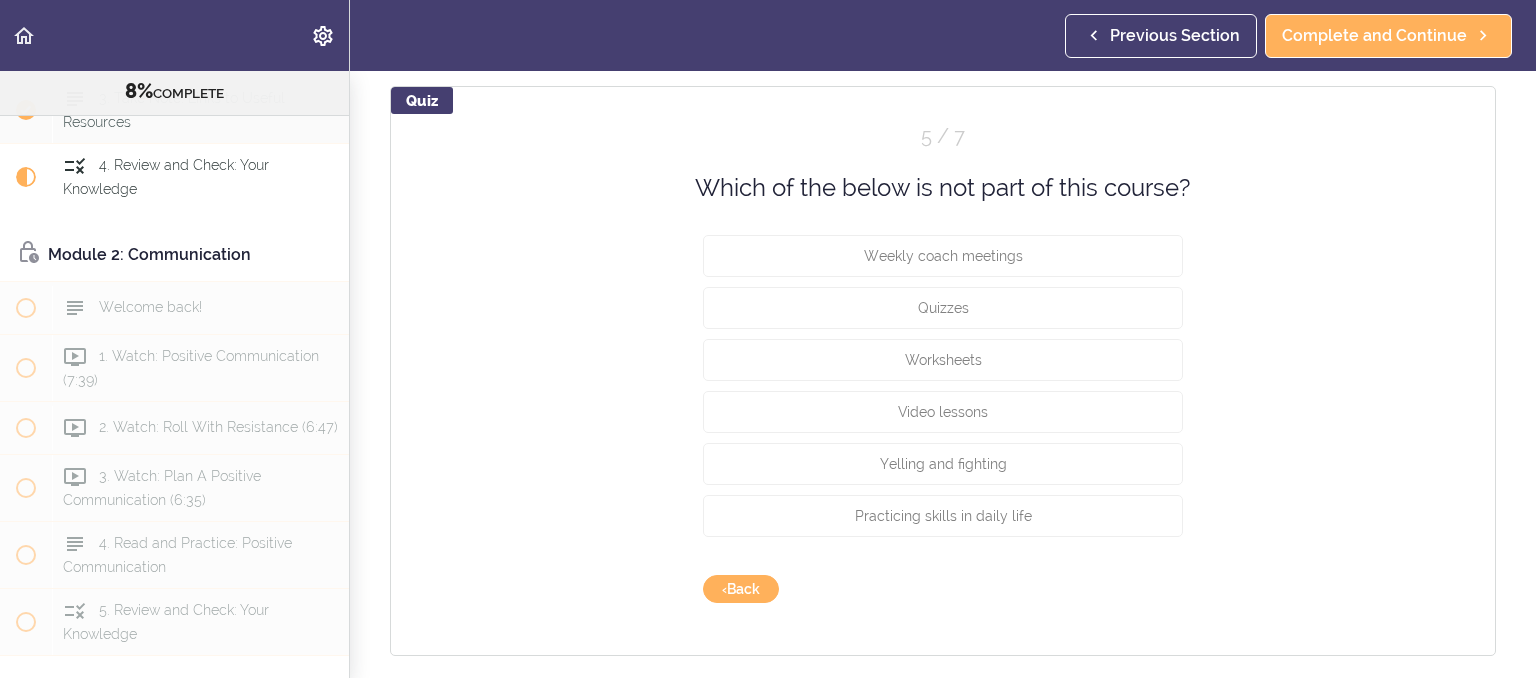 scroll, scrollTop: 1724, scrollLeft: 0, axis: vertical 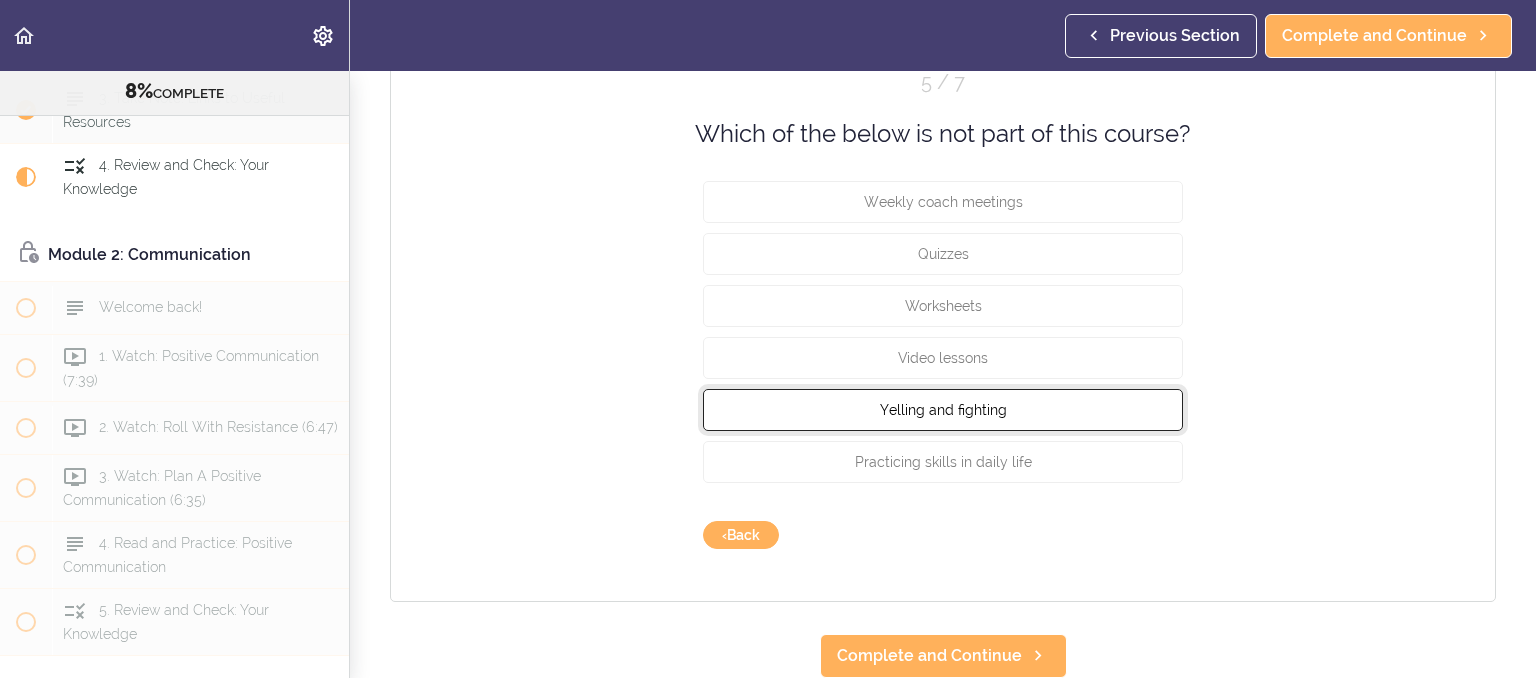 click on "Yelling and fighting" at bounding box center (943, 410) 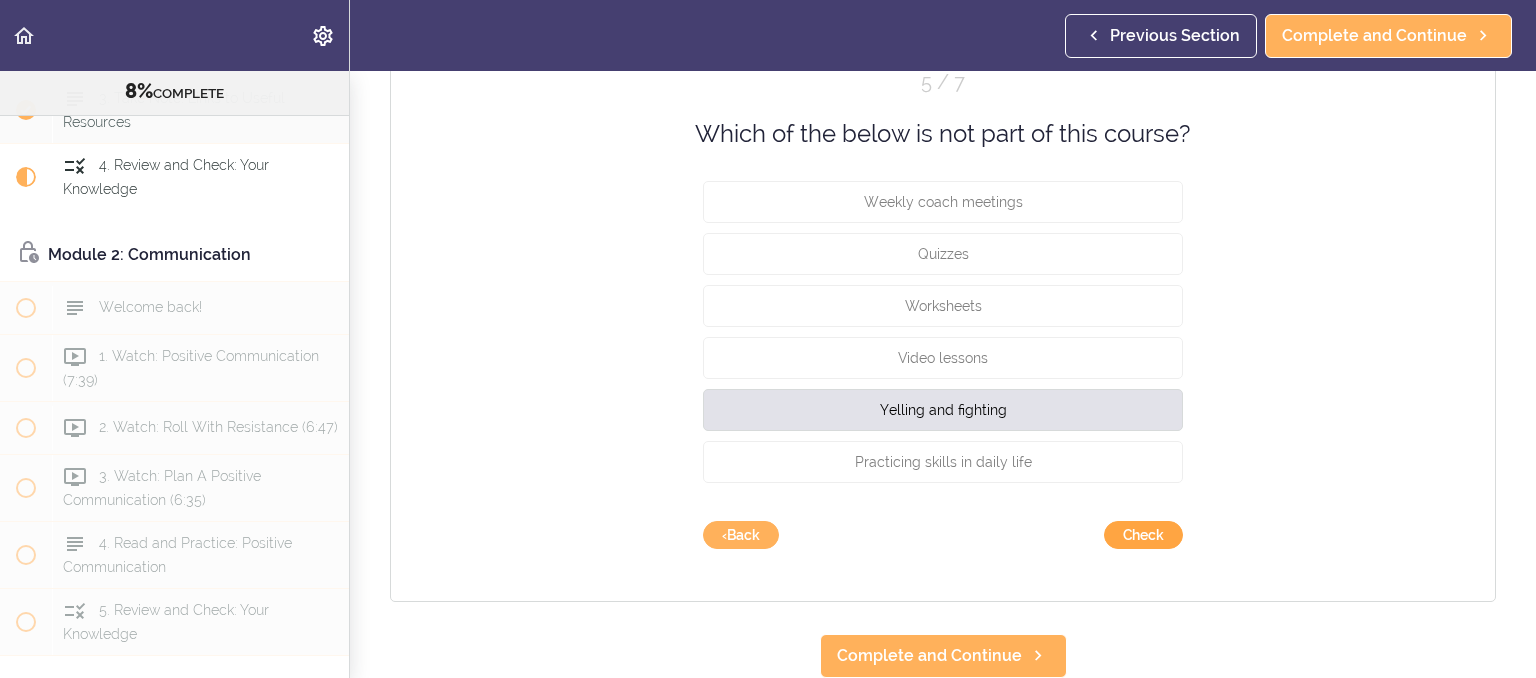 click on "Check" at bounding box center (1143, 535) 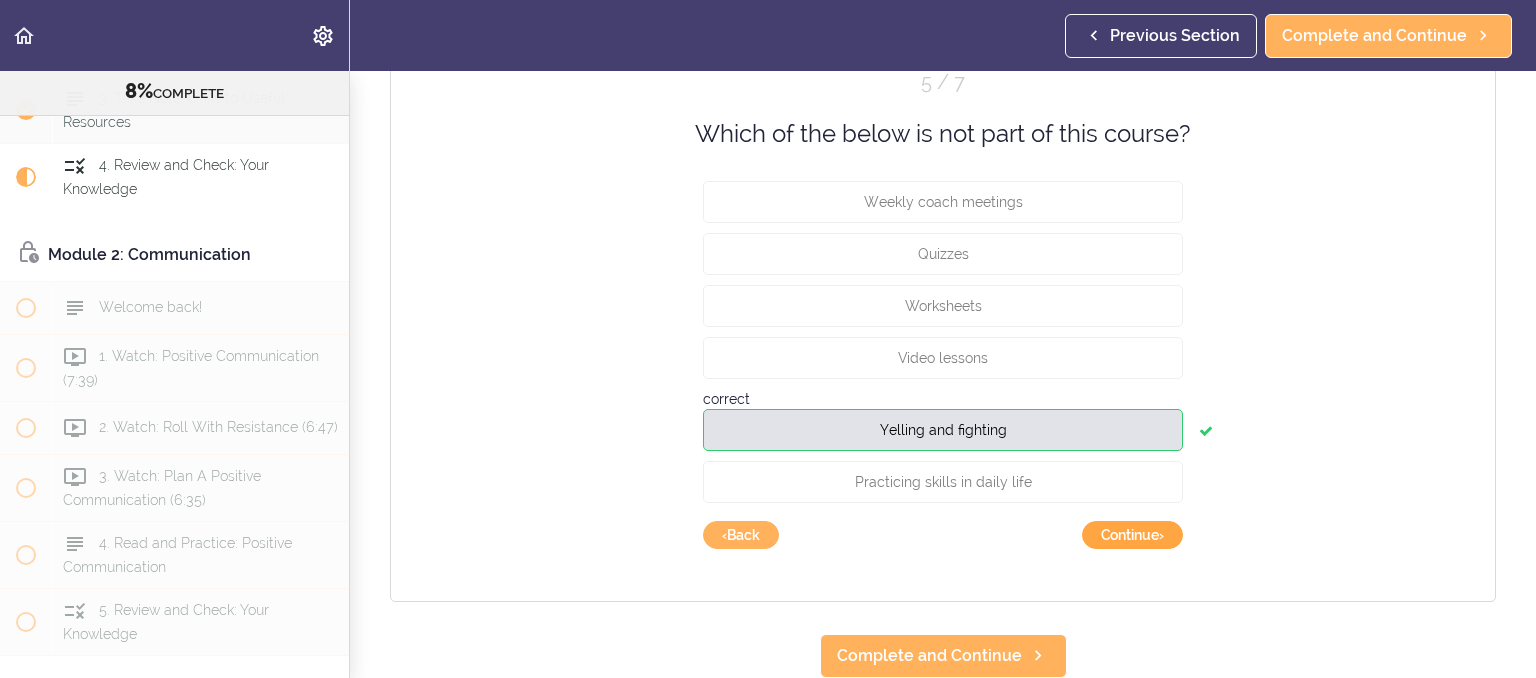 click on "Continue  ›" at bounding box center (1132, 535) 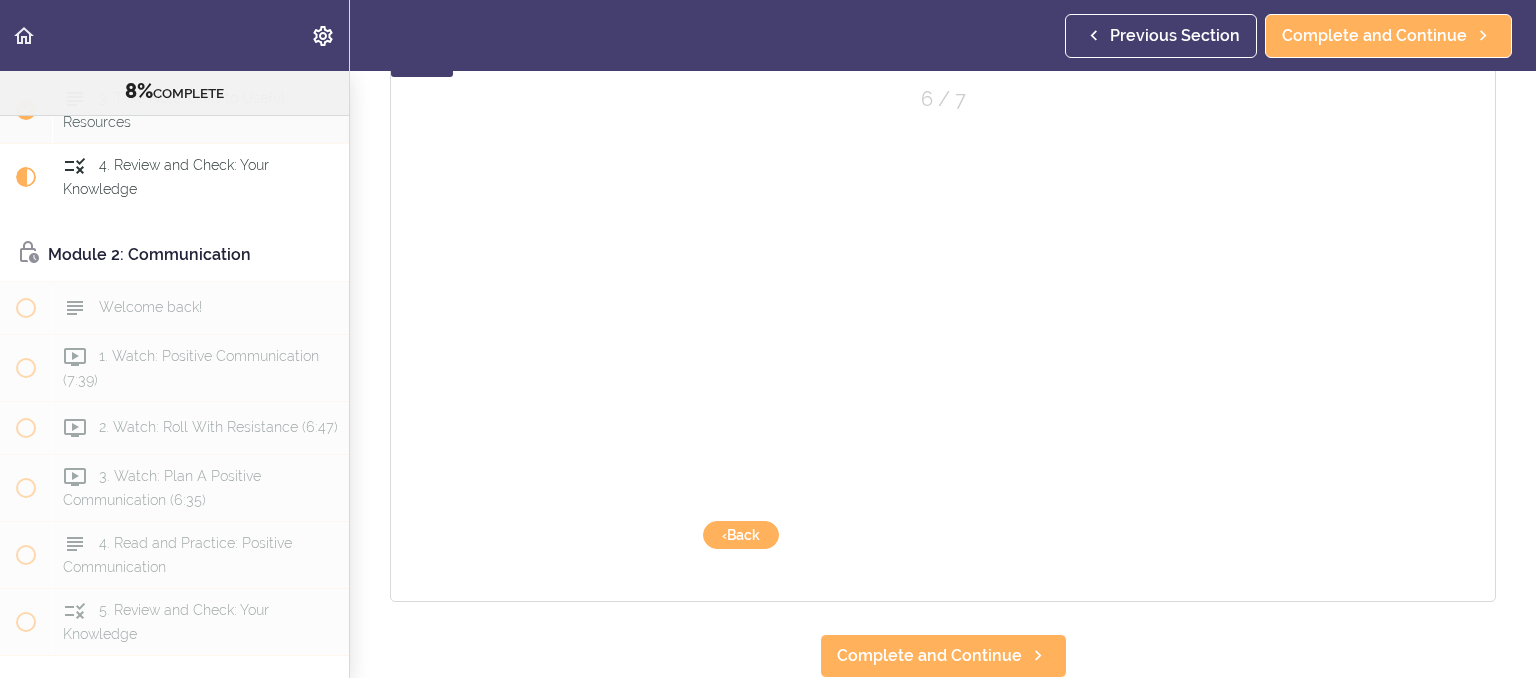 scroll, scrollTop: 1706, scrollLeft: 0, axis: vertical 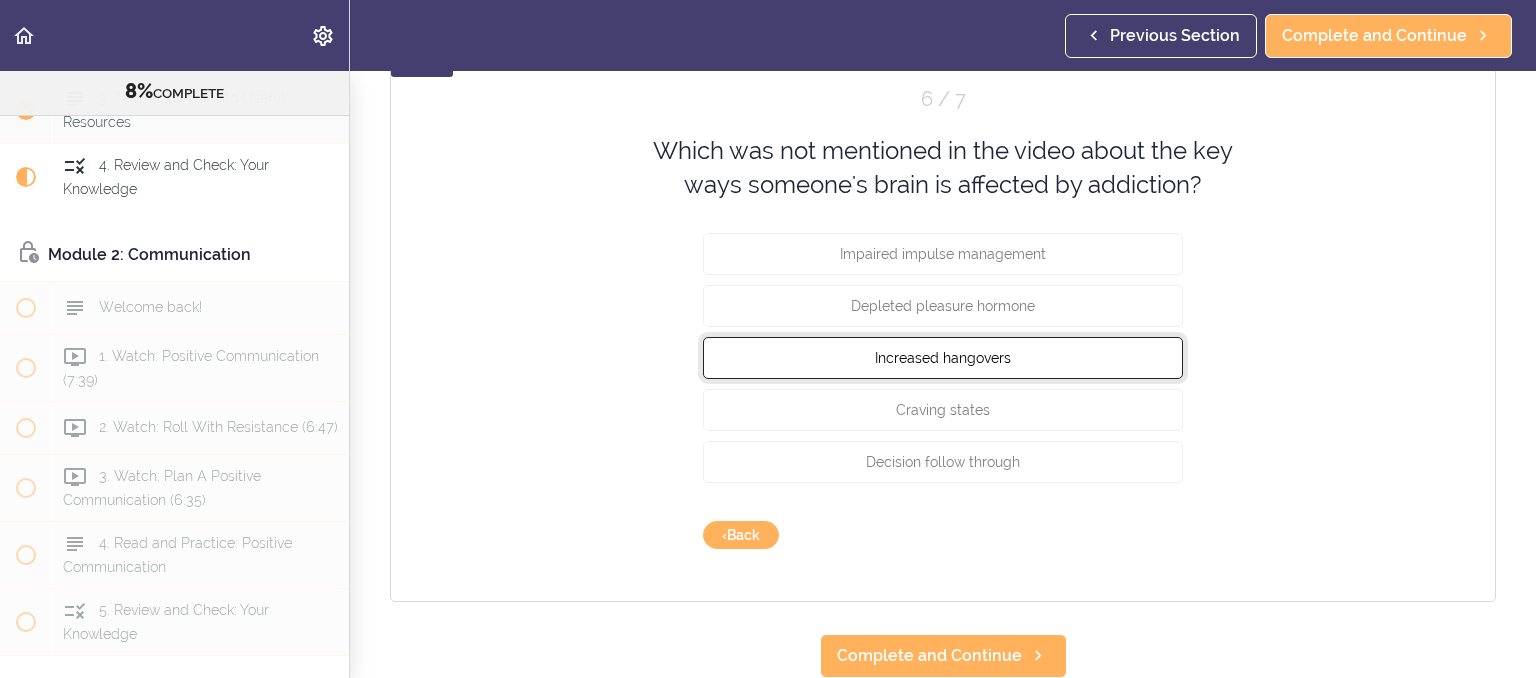 click on "Increased hangovers" at bounding box center (943, 357) 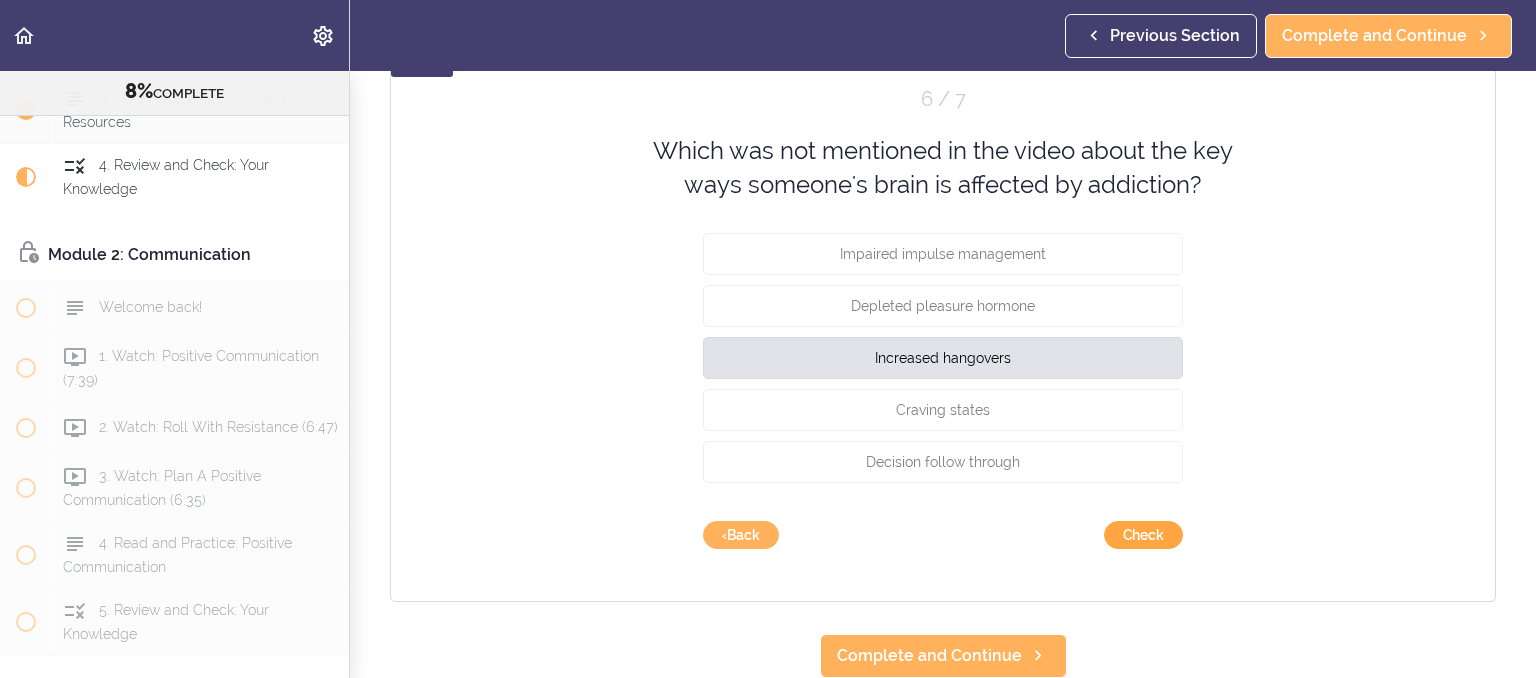 click on "Check" at bounding box center [1143, 535] 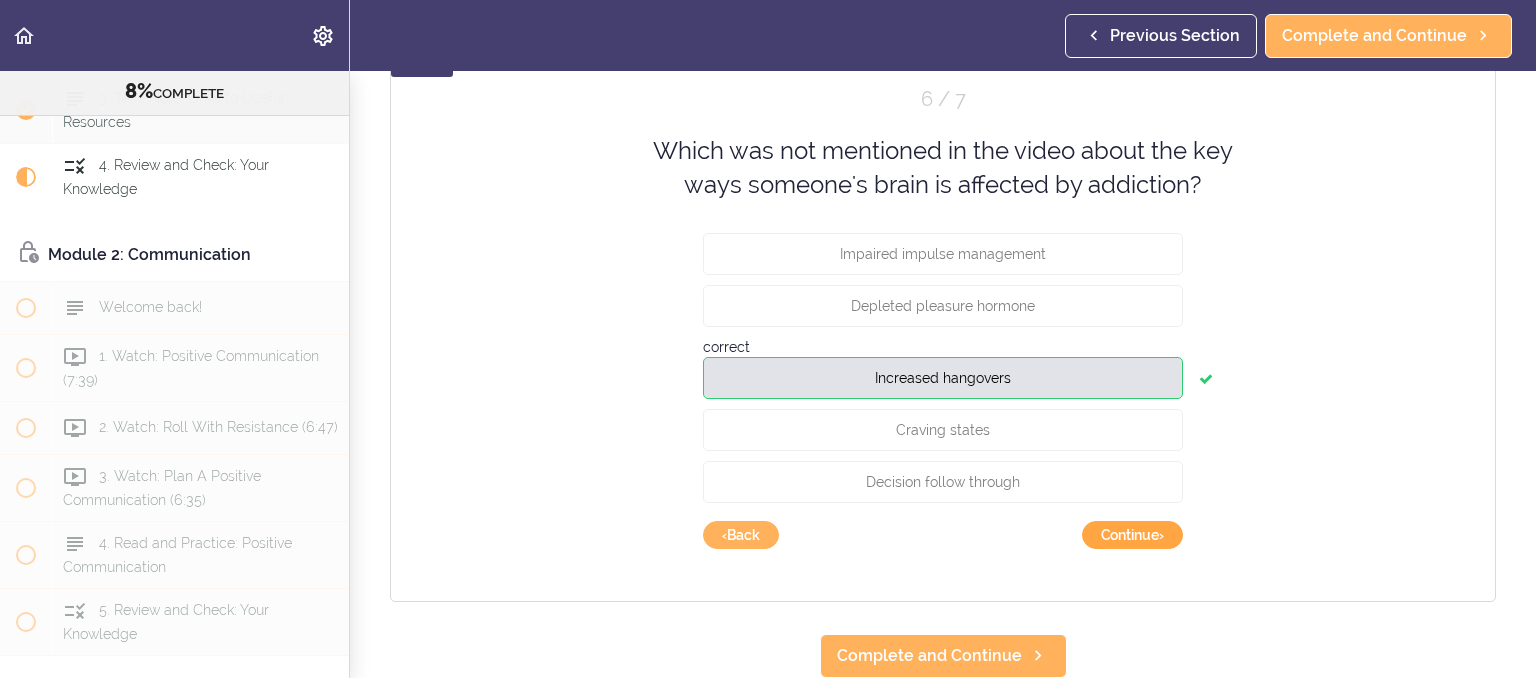 click on "Continue  ›" at bounding box center (1132, 535) 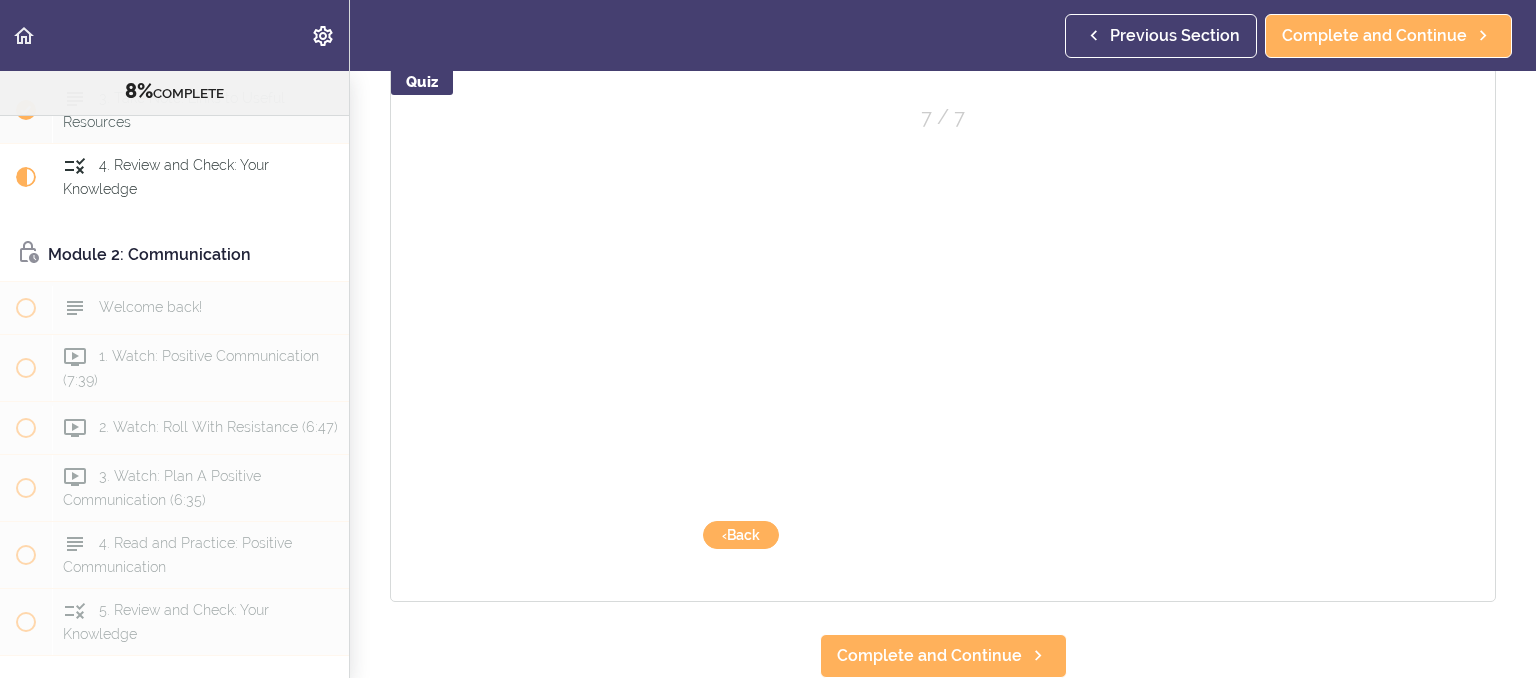 scroll, scrollTop: 1688, scrollLeft: 0, axis: vertical 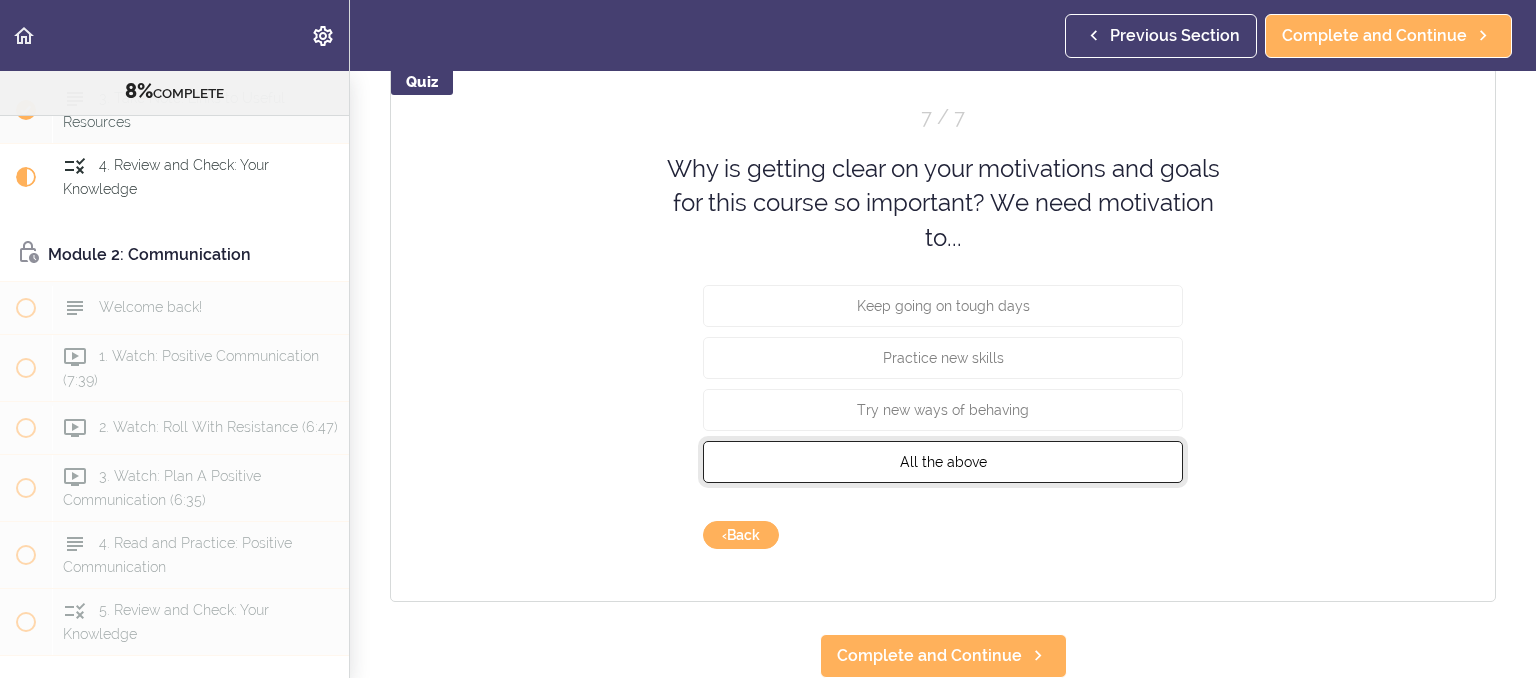 click on "All the above" at bounding box center (943, 462) 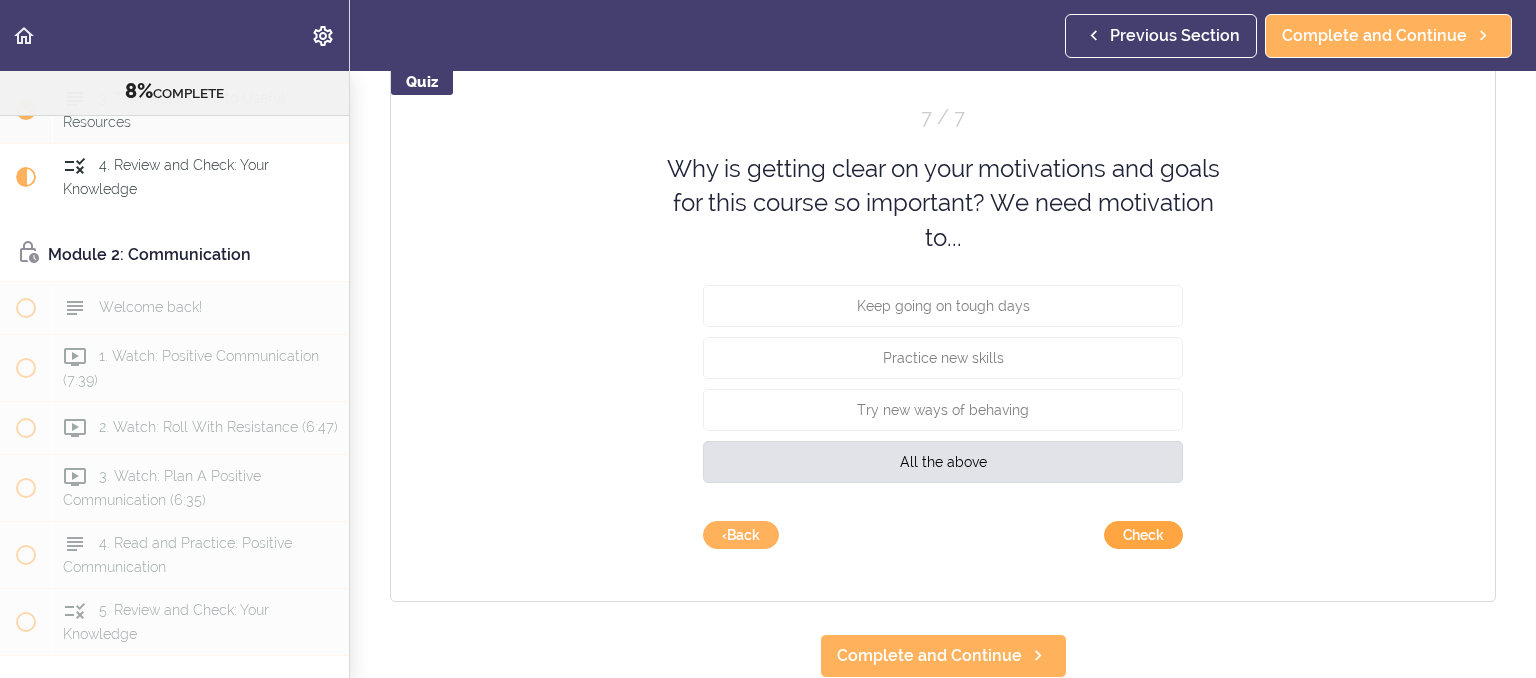click on "Check" at bounding box center (1143, 535) 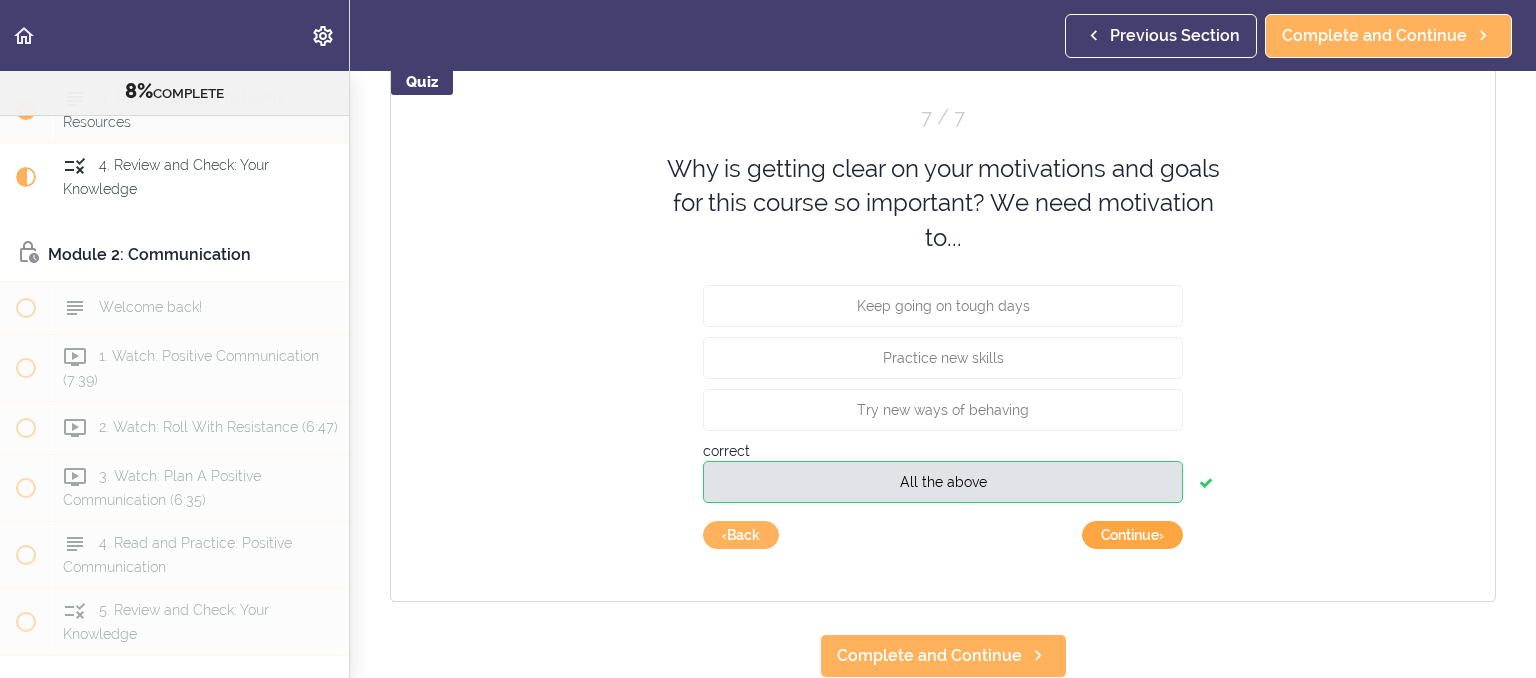 click on "Continue  ›" at bounding box center (1132, 535) 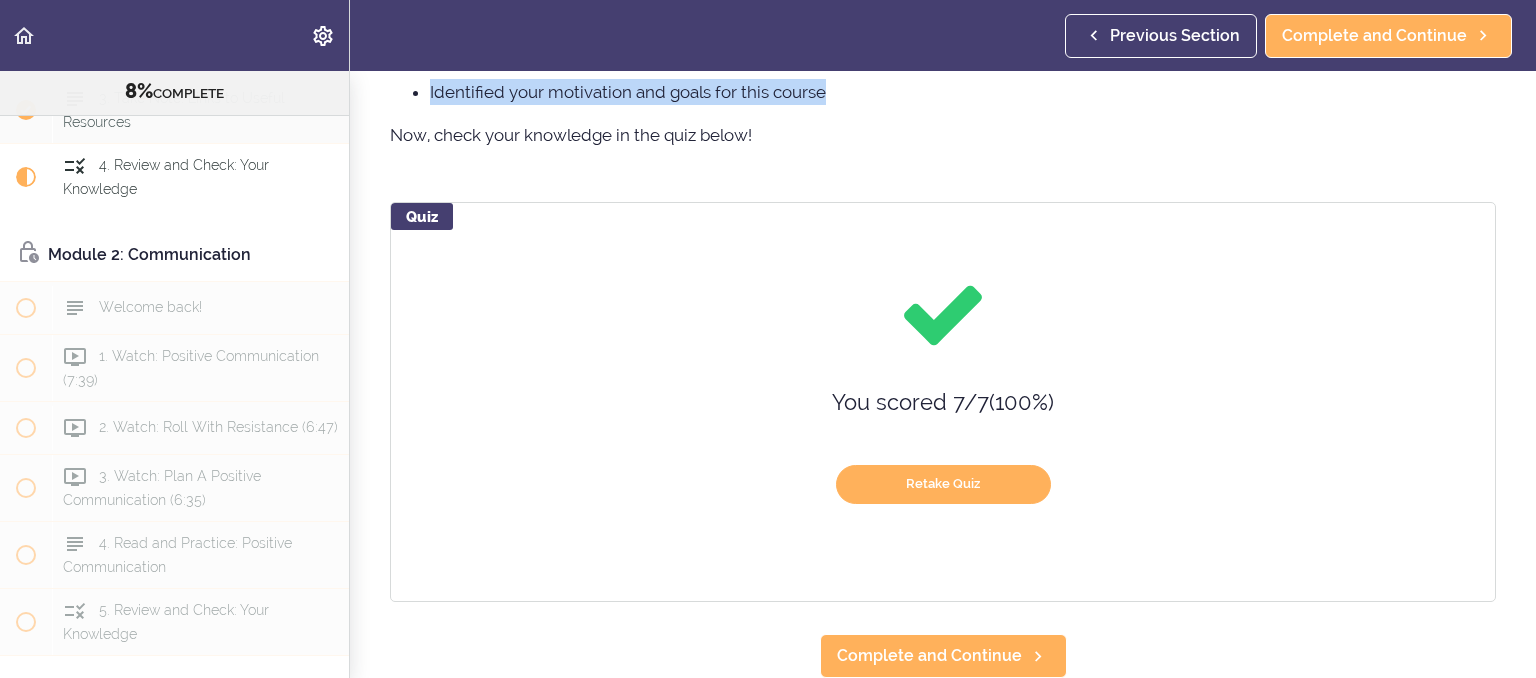 scroll, scrollTop: 1554, scrollLeft: 0, axis: vertical 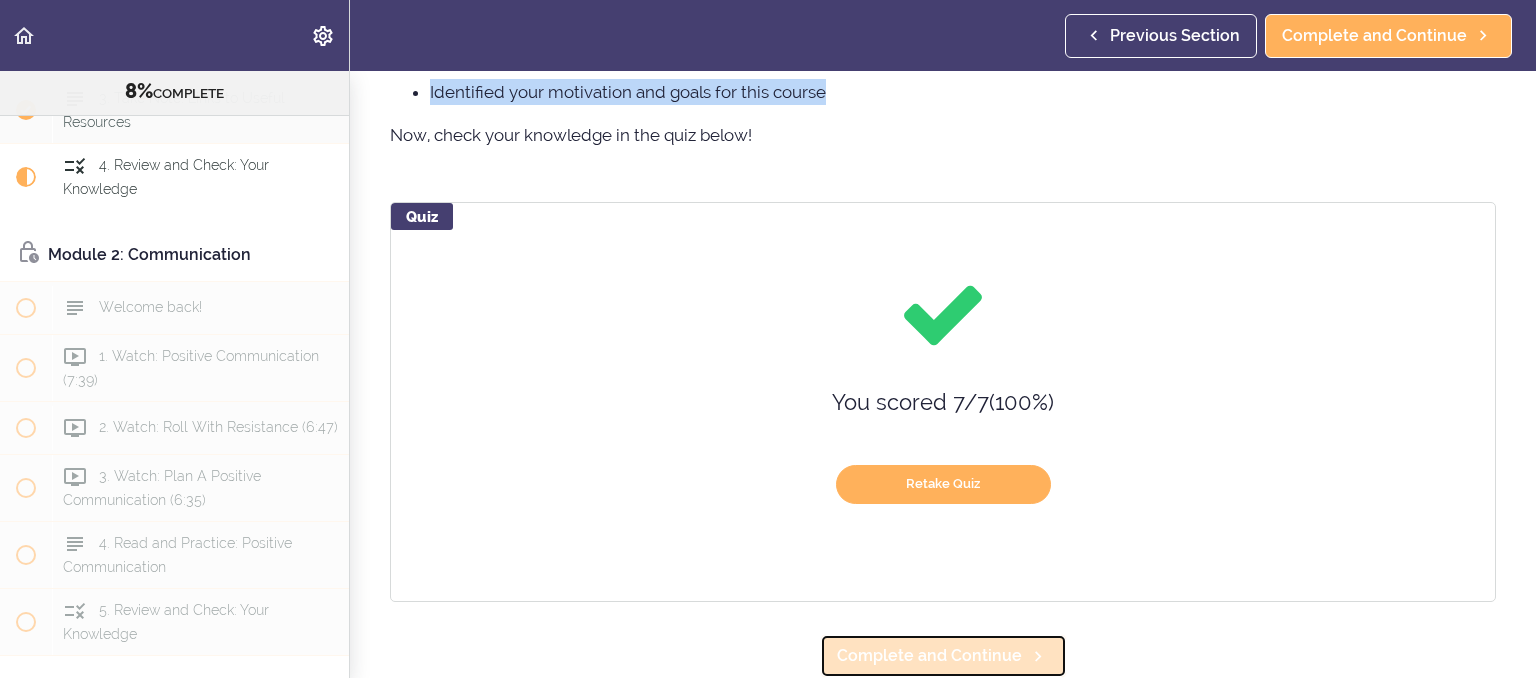 click on "Complete and Continue" at bounding box center (929, 656) 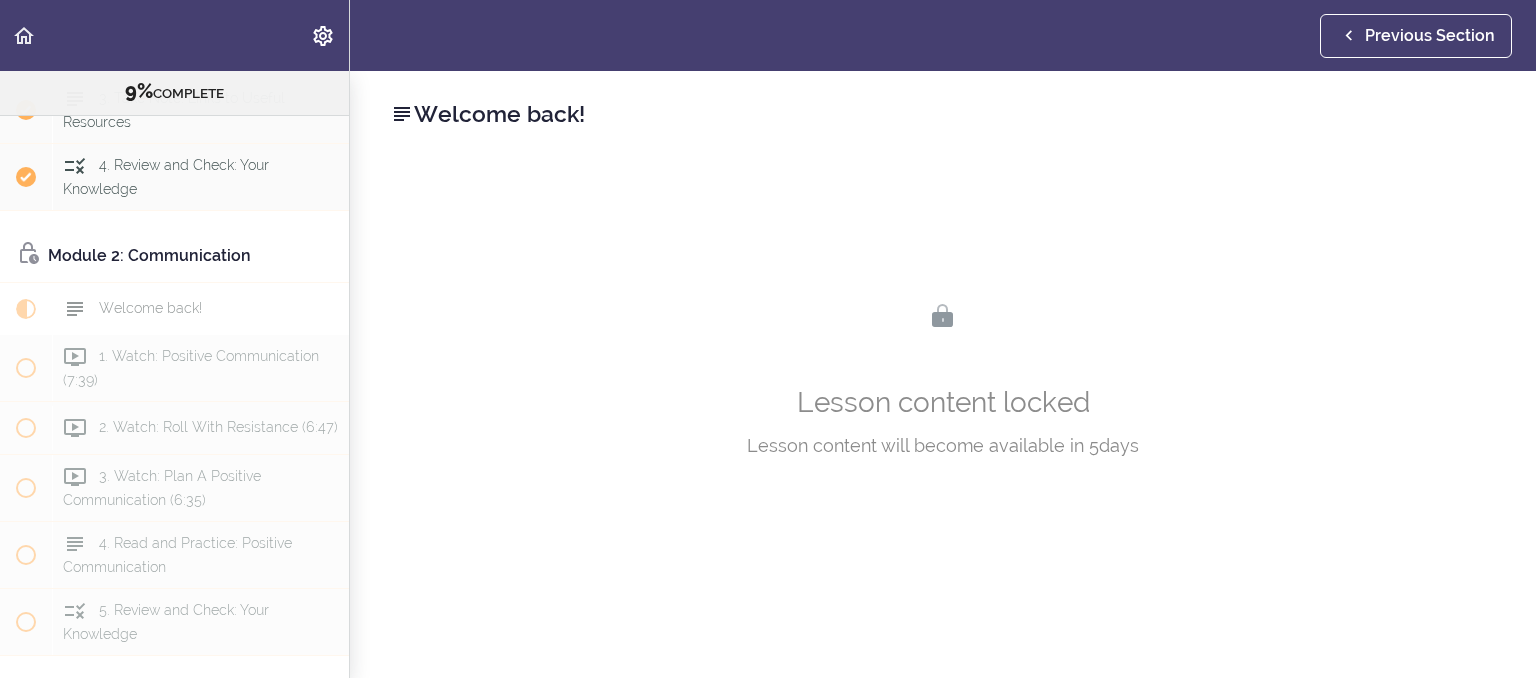scroll, scrollTop: 0, scrollLeft: 0, axis: both 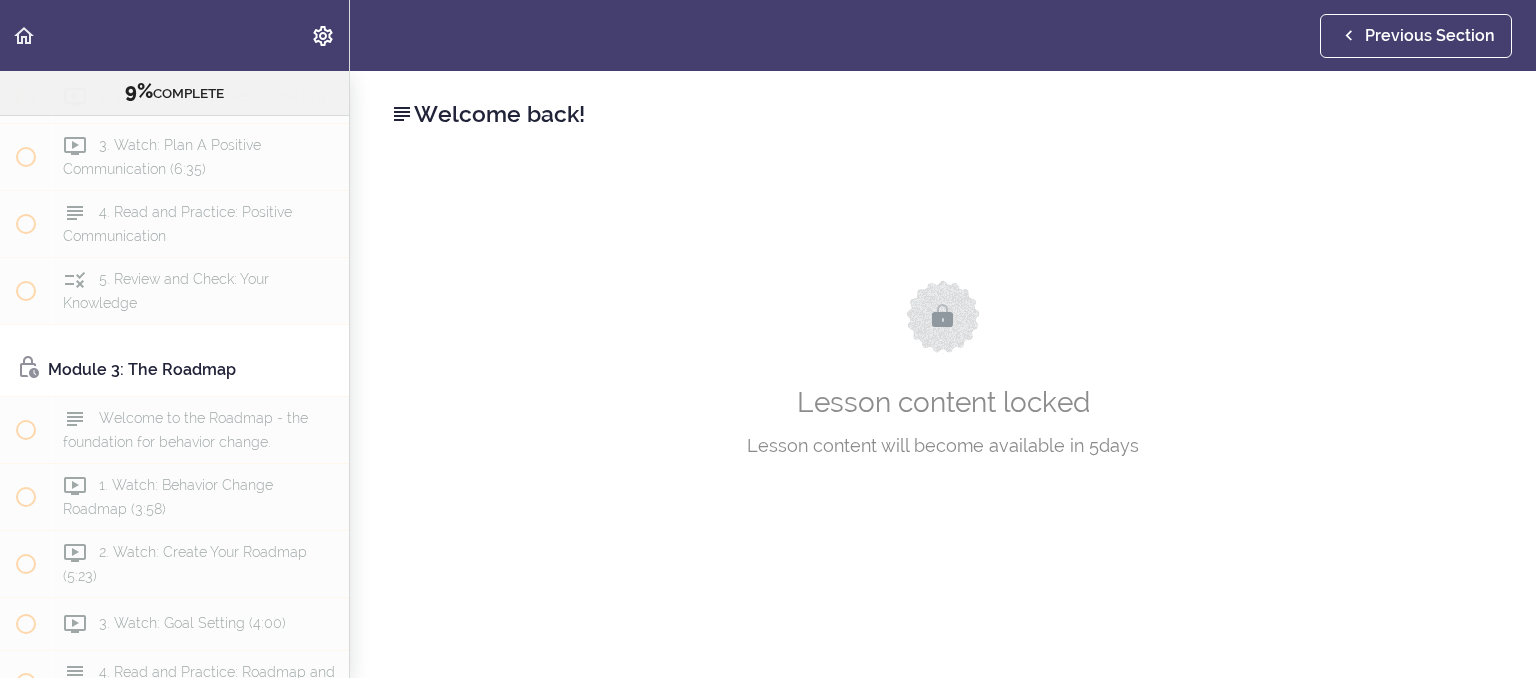 click on "Module 3: The Roadmap" at bounding box center [174, 371] 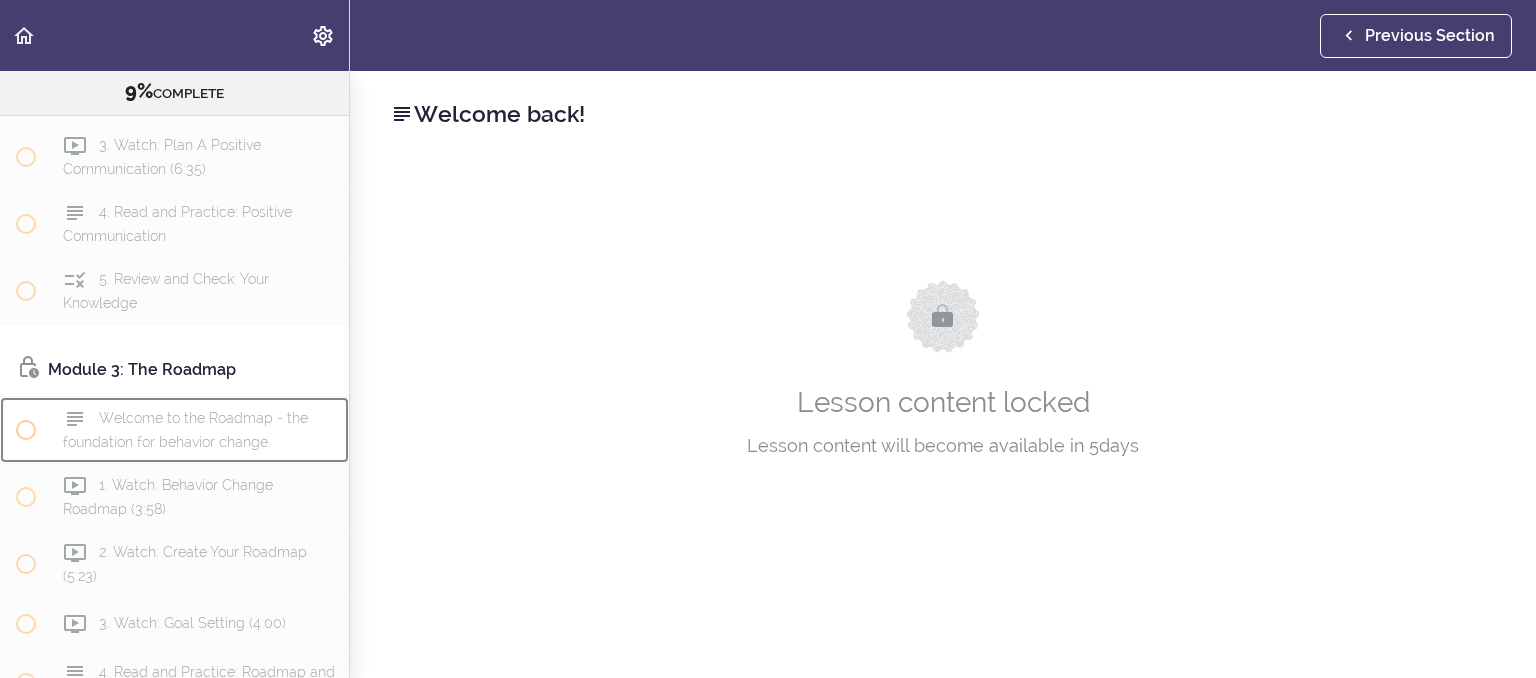 click on "Welcome to the Roadmap - the foundation for behavior change." at bounding box center [200, 430] 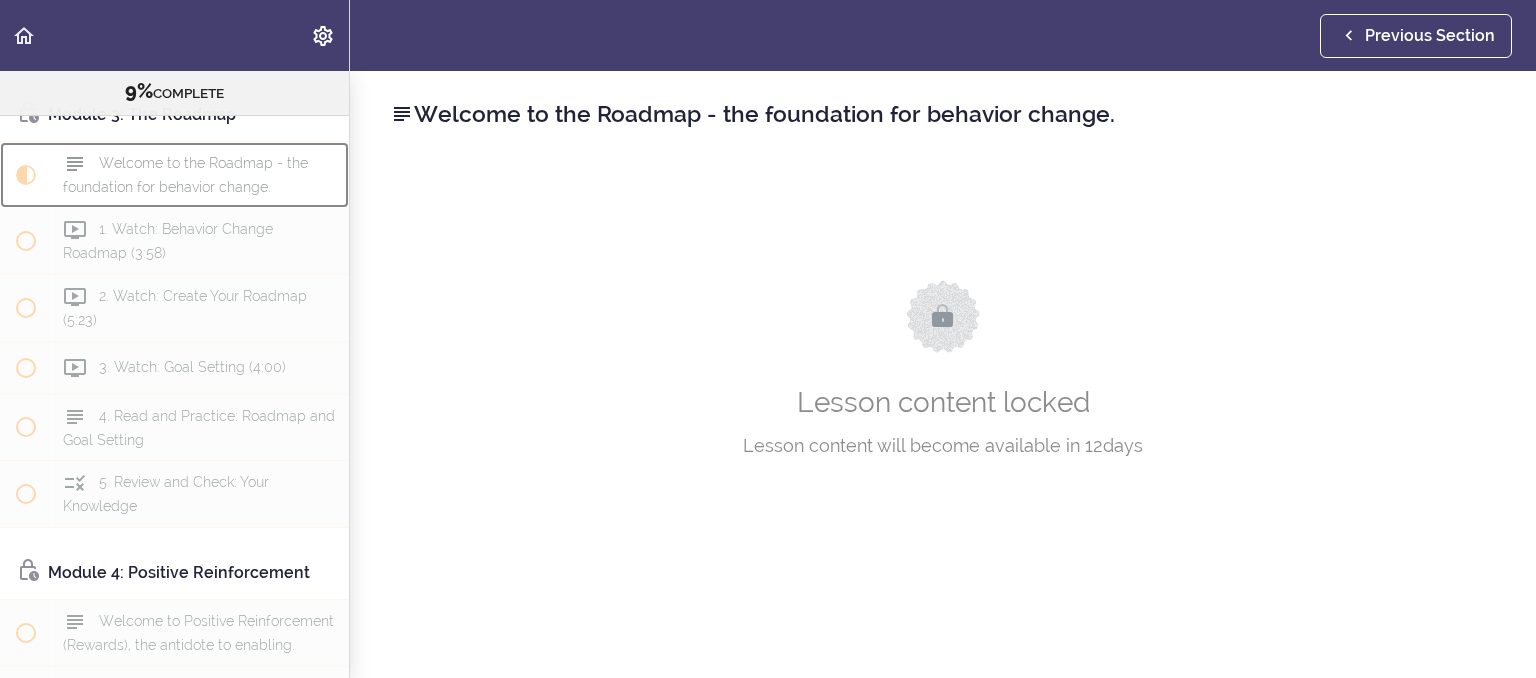 scroll, scrollTop: 811, scrollLeft: 0, axis: vertical 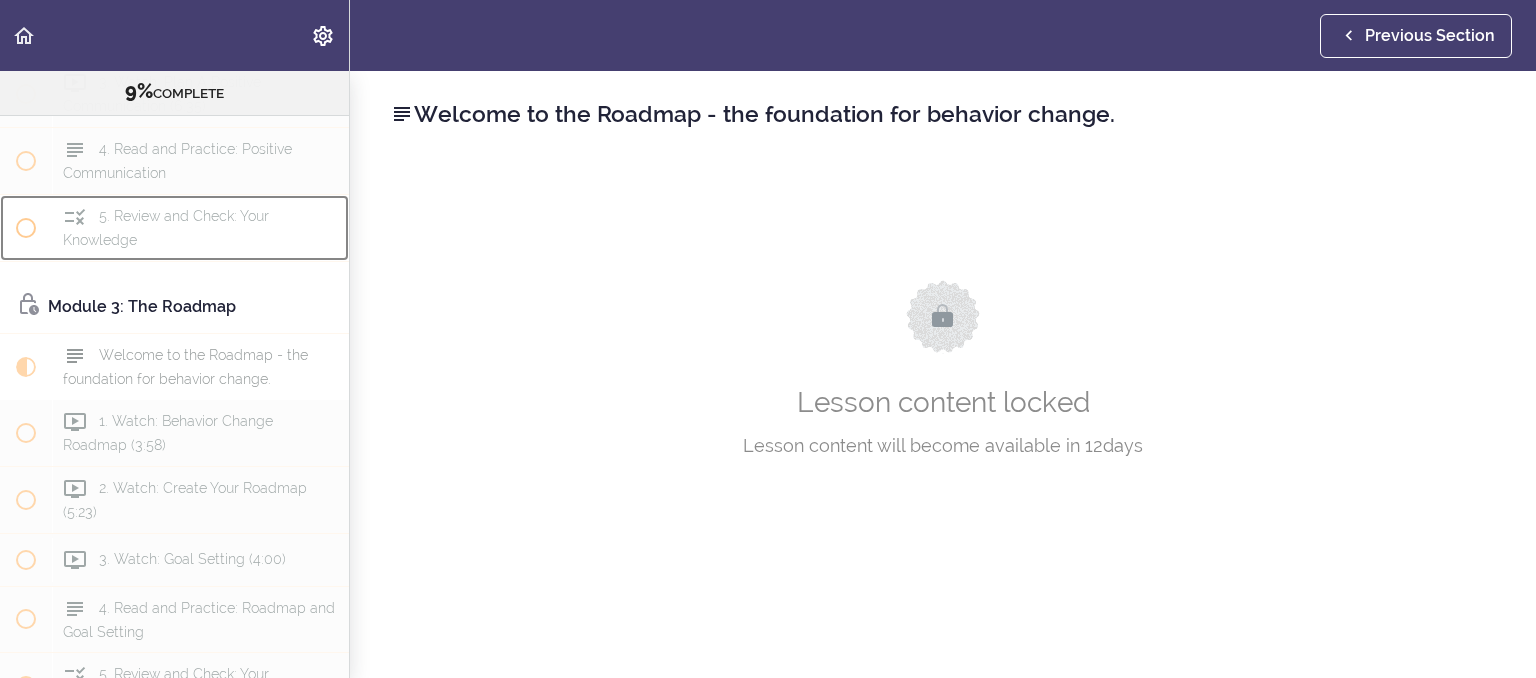 click on "5. Review and Check: Your Knowledge" at bounding box center (166, 227) 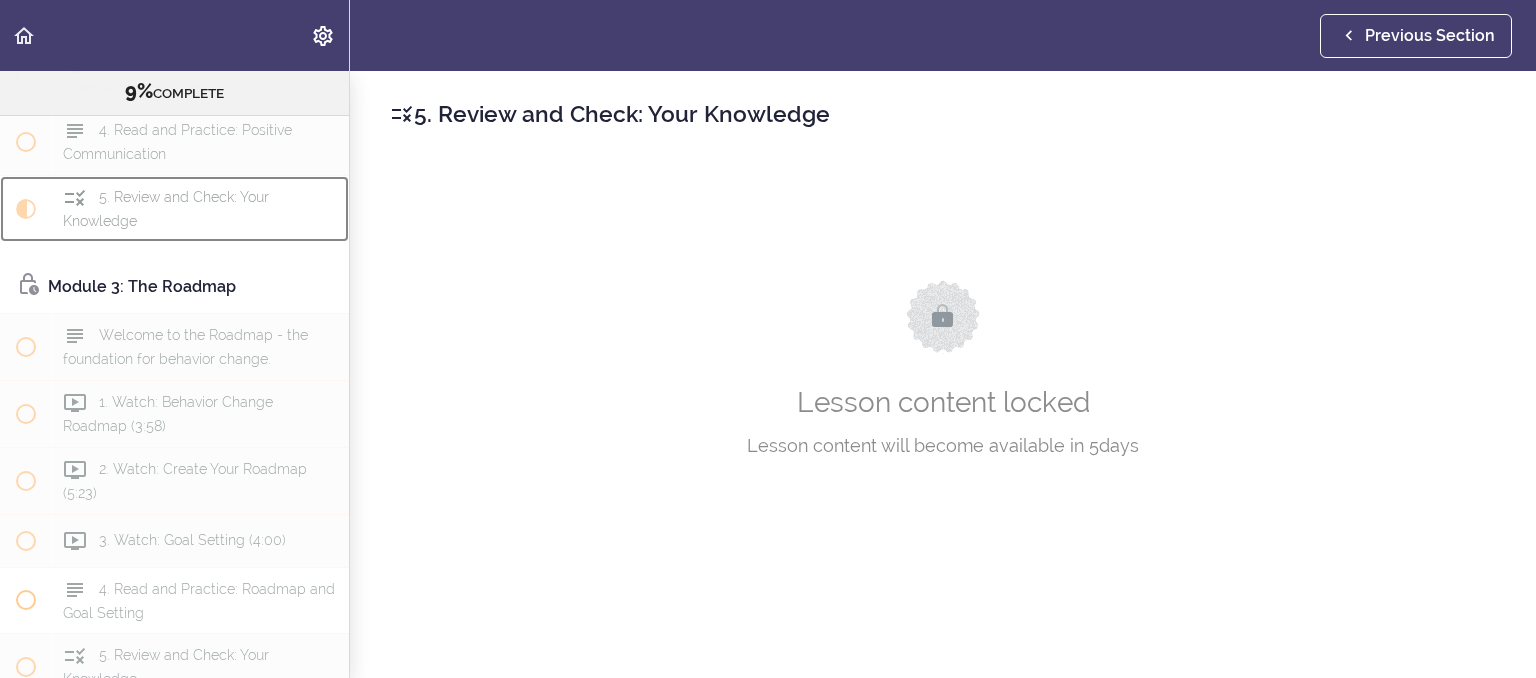 scroll, scrollTop: 768, scrollLeft: 0, axis: vertical 